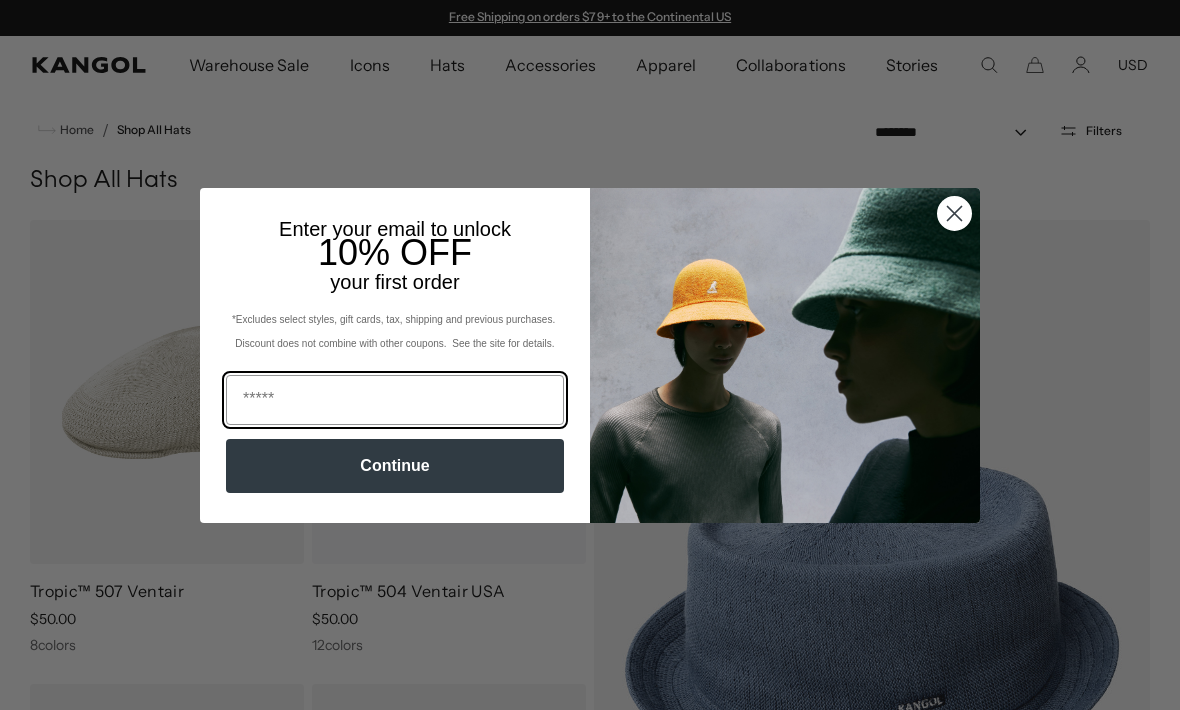 scroll, scrollTop: 0, scrollLeft: 0, axis: both 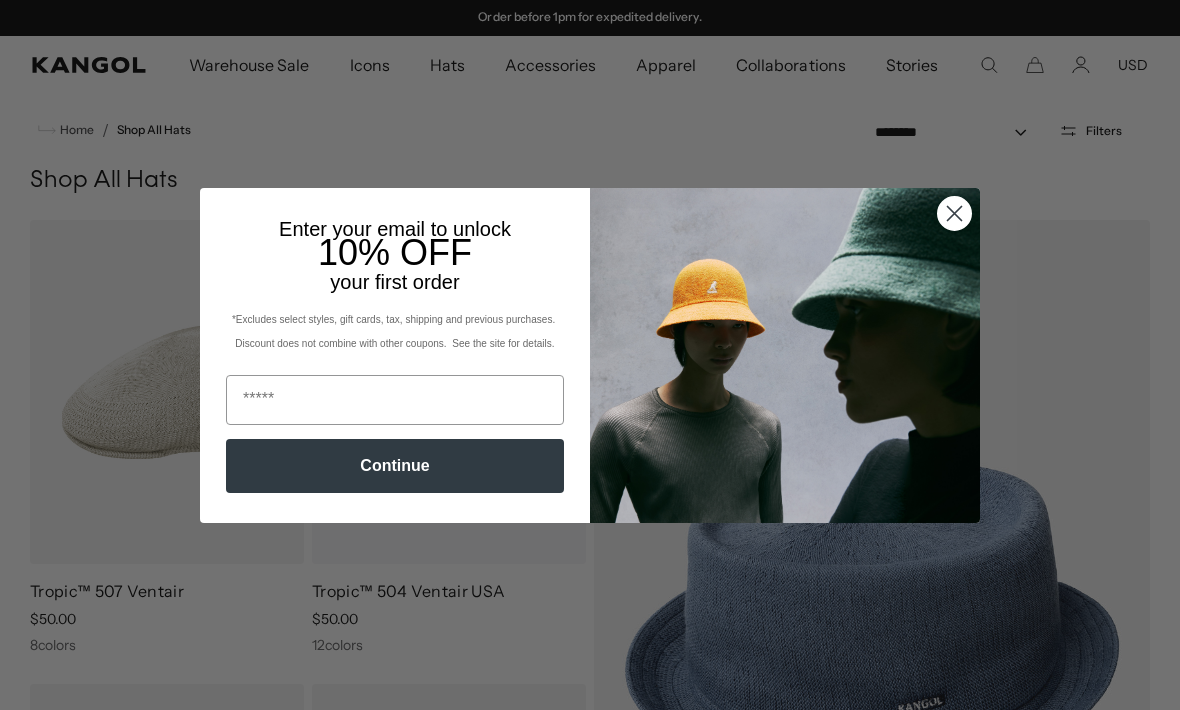 click 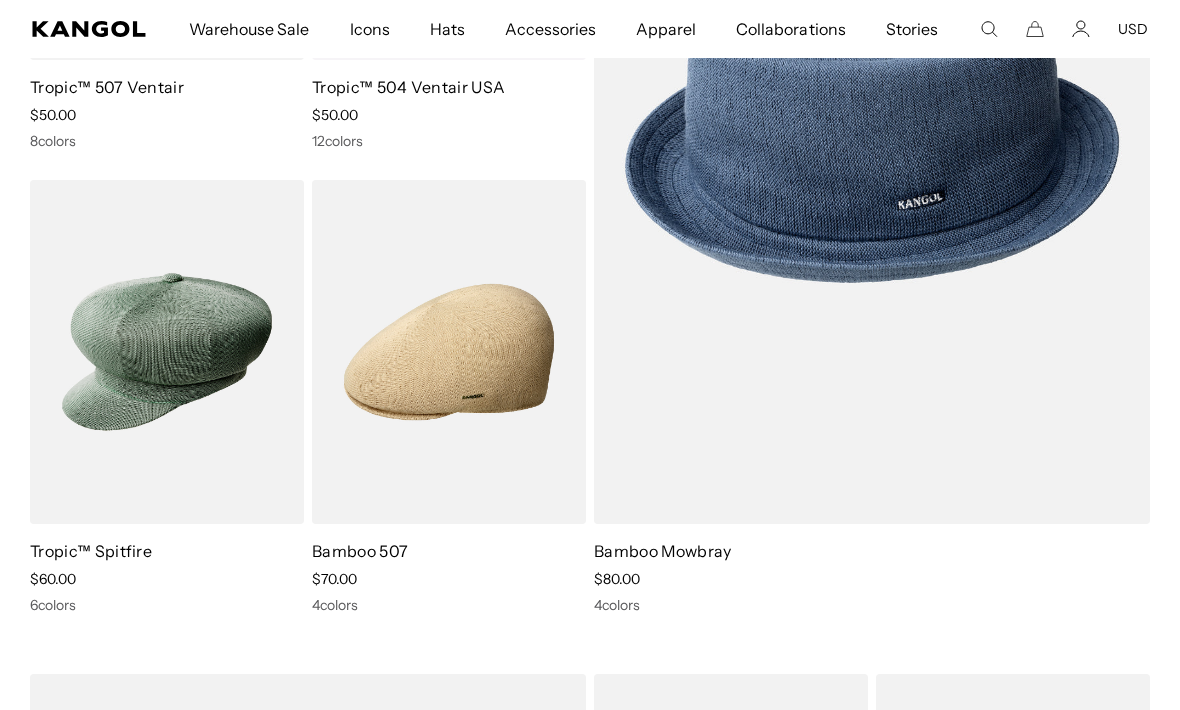 scroll, scrollTop: 517, scrollLeft: 0, axis: vertical 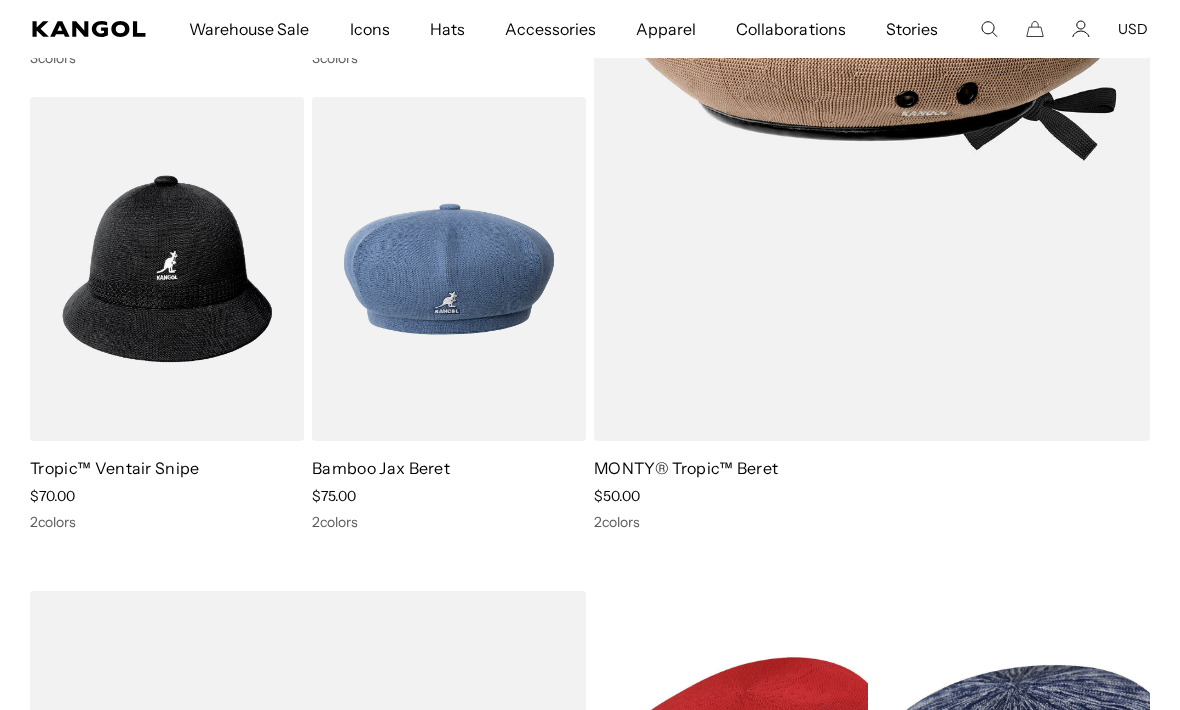 click at bounding box center (0, 0) 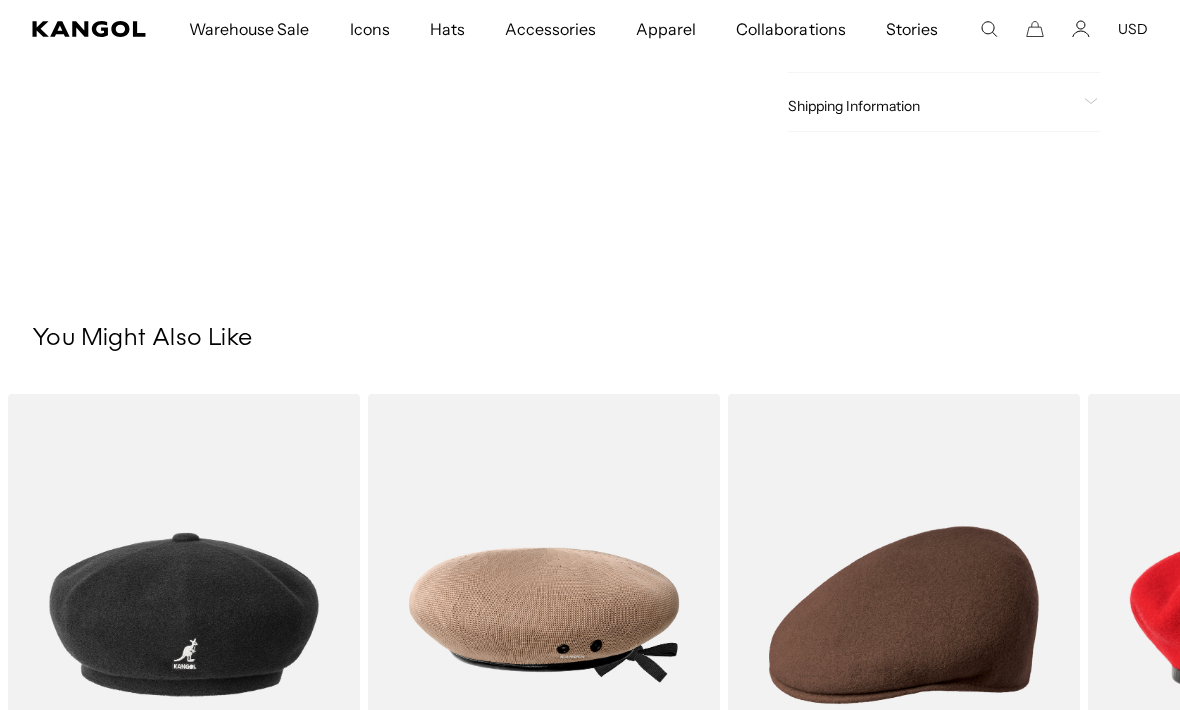 scroll, scrollTop: 897, scrollLeft: 0, axis: vertical 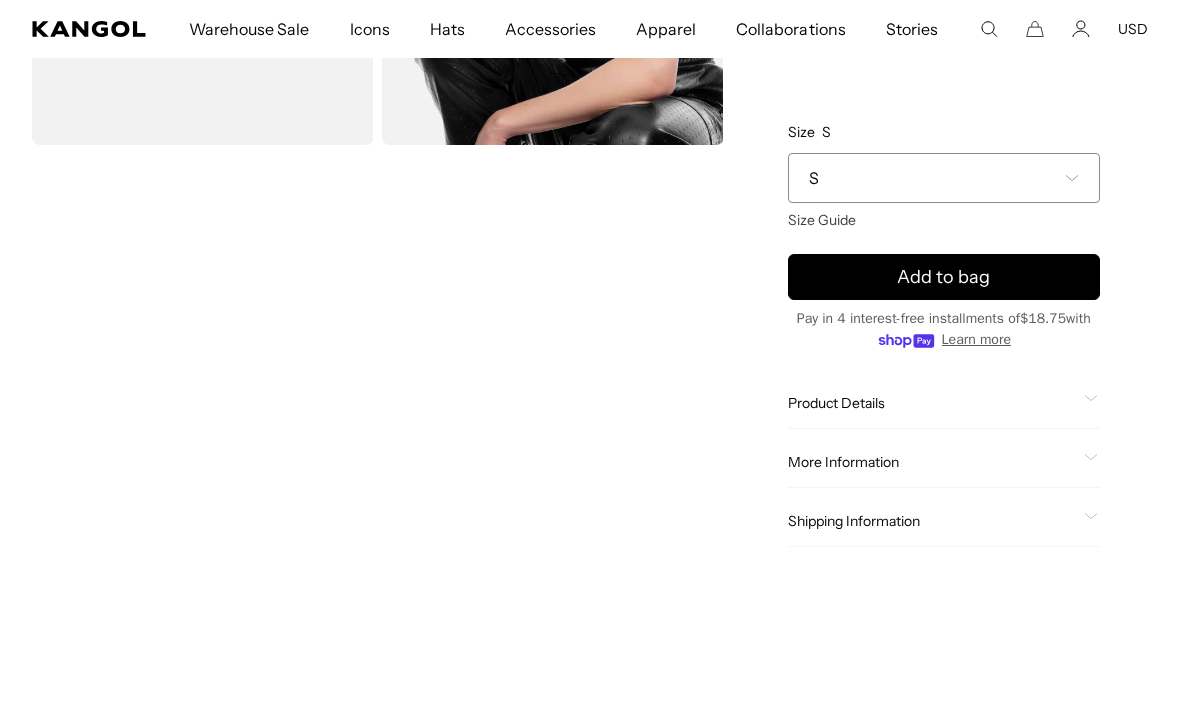 click on "Product Details" 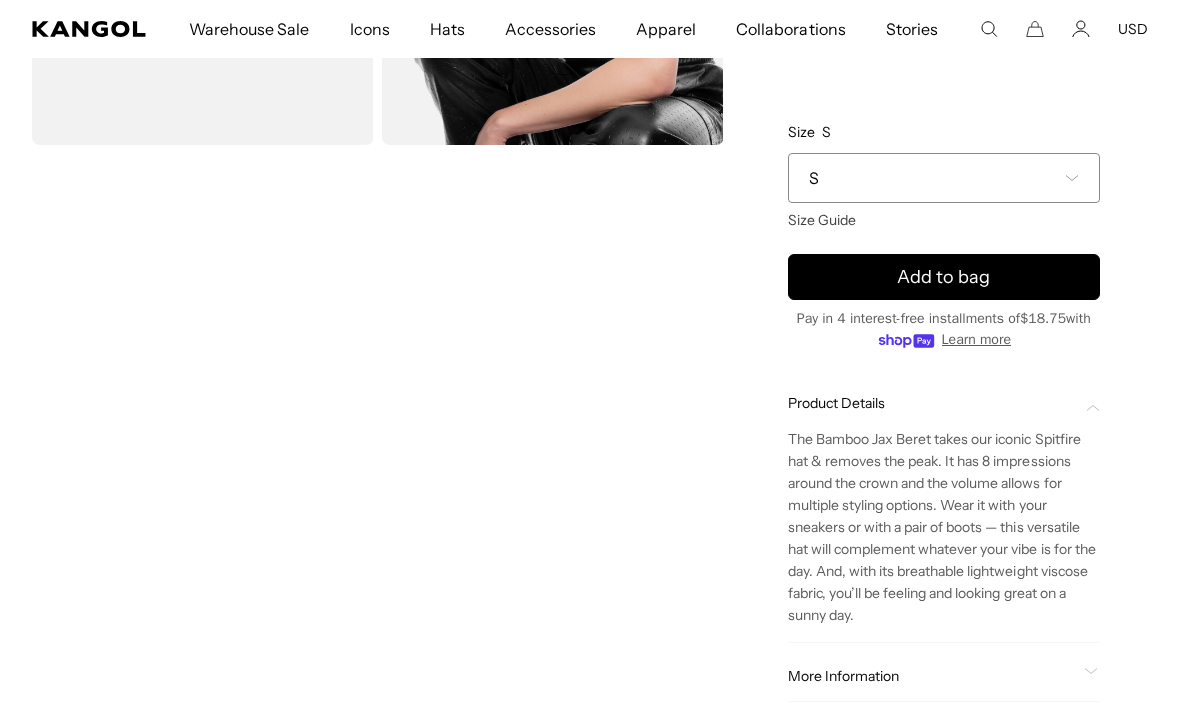 scroll, scrollTop: 0, scrollLeft: 412, axis: horizontal 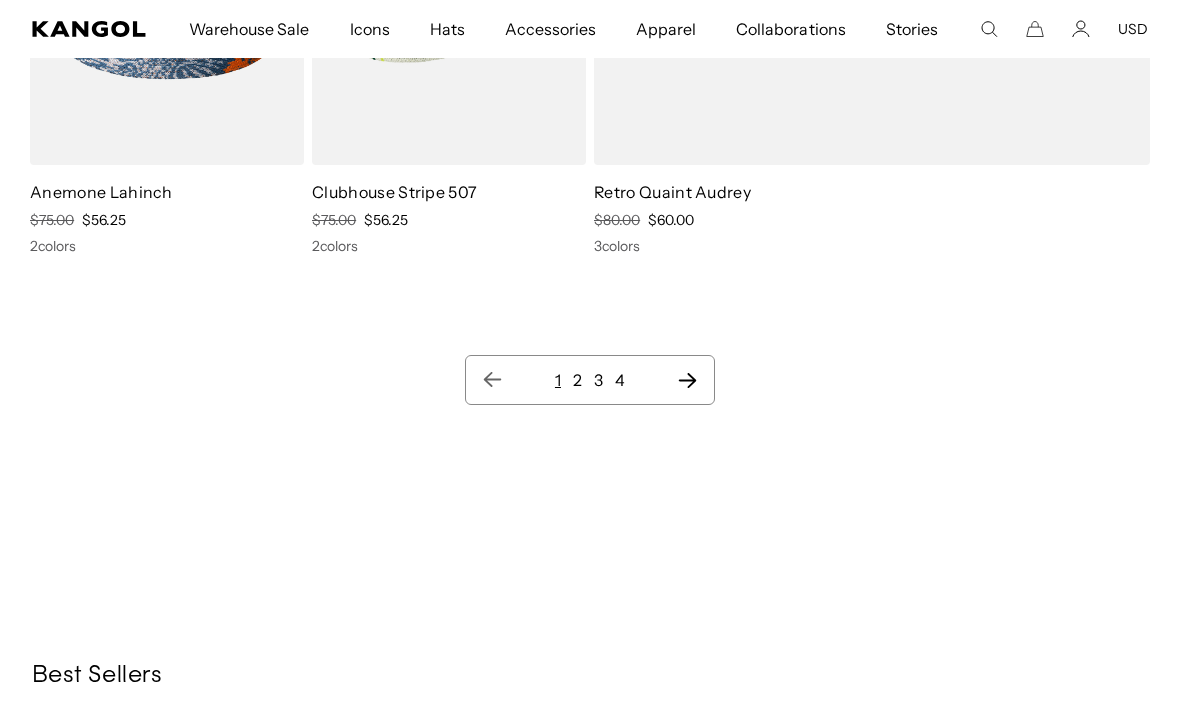 click 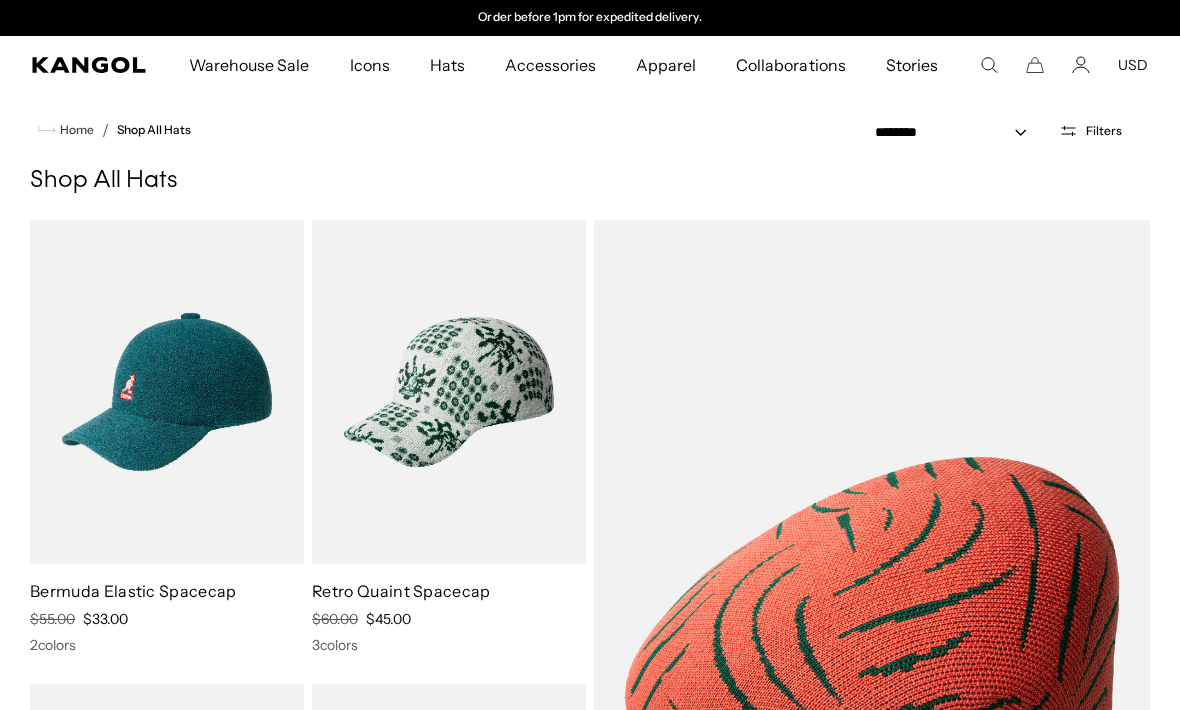scroll, scrollTop: 0, scrollLeft: 412, axis: horizontal 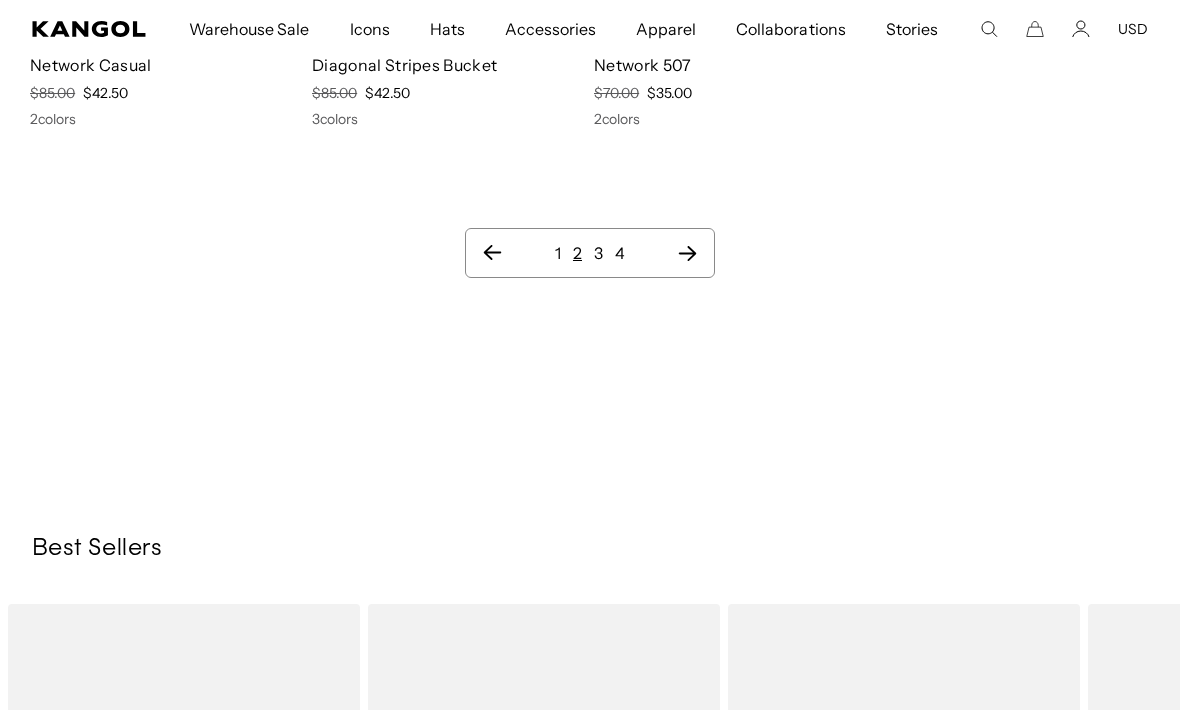 click 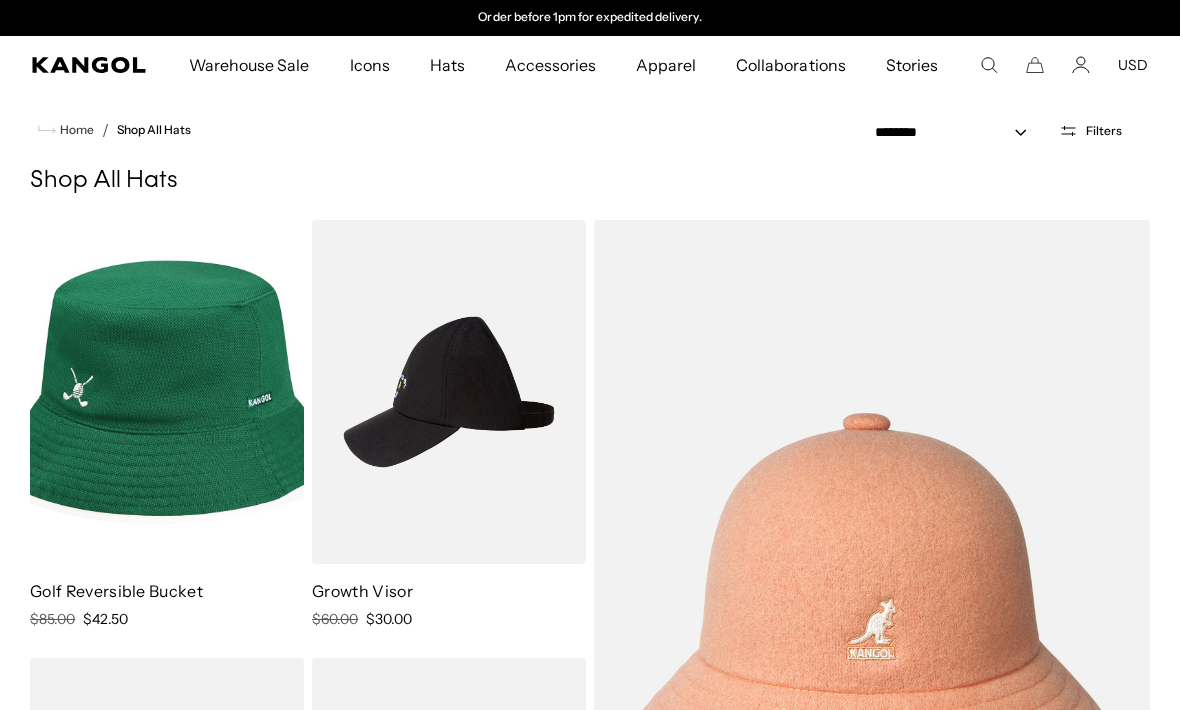 scroll, scrollTop: 0, scrollLeft: 412, axis: horizontal 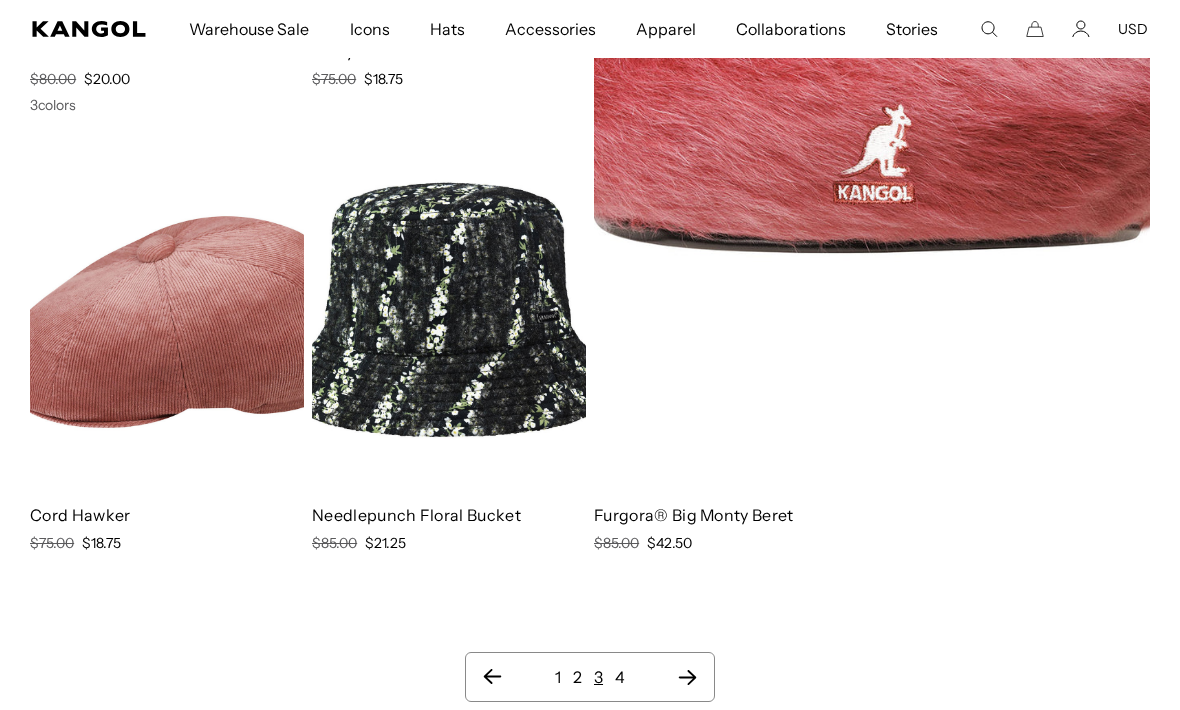 click 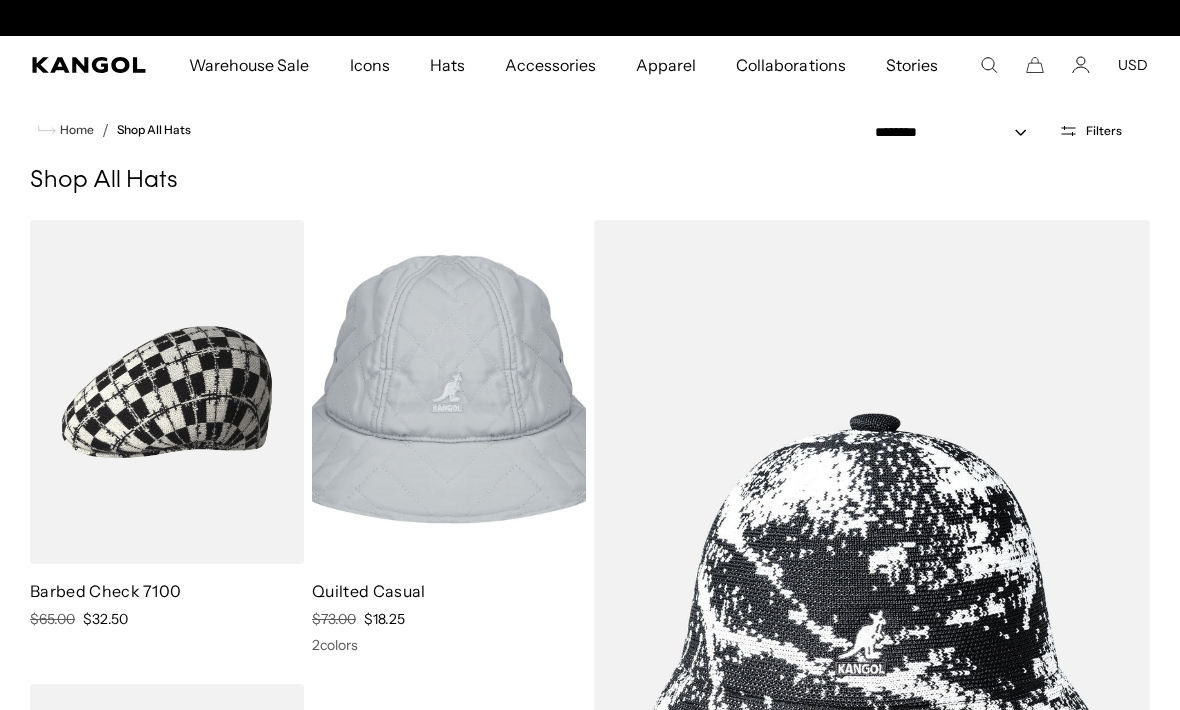 scroll, scrollTop: 0, scrollLeft: 412, axis: horizontal 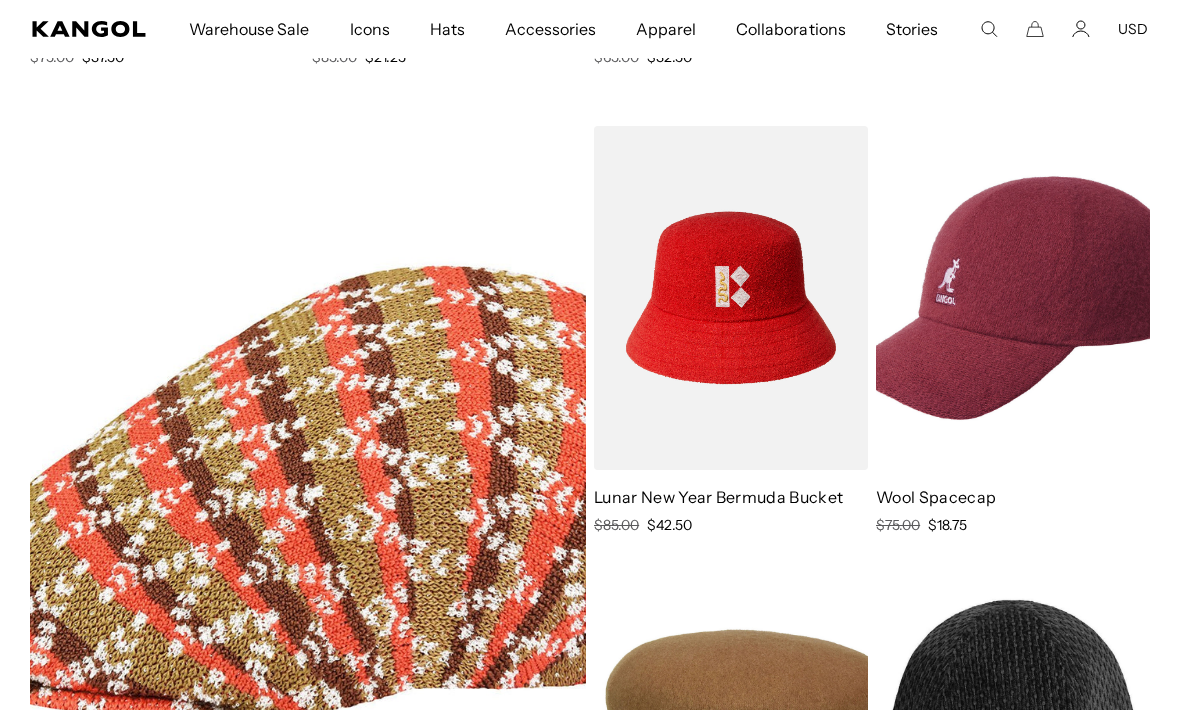 click 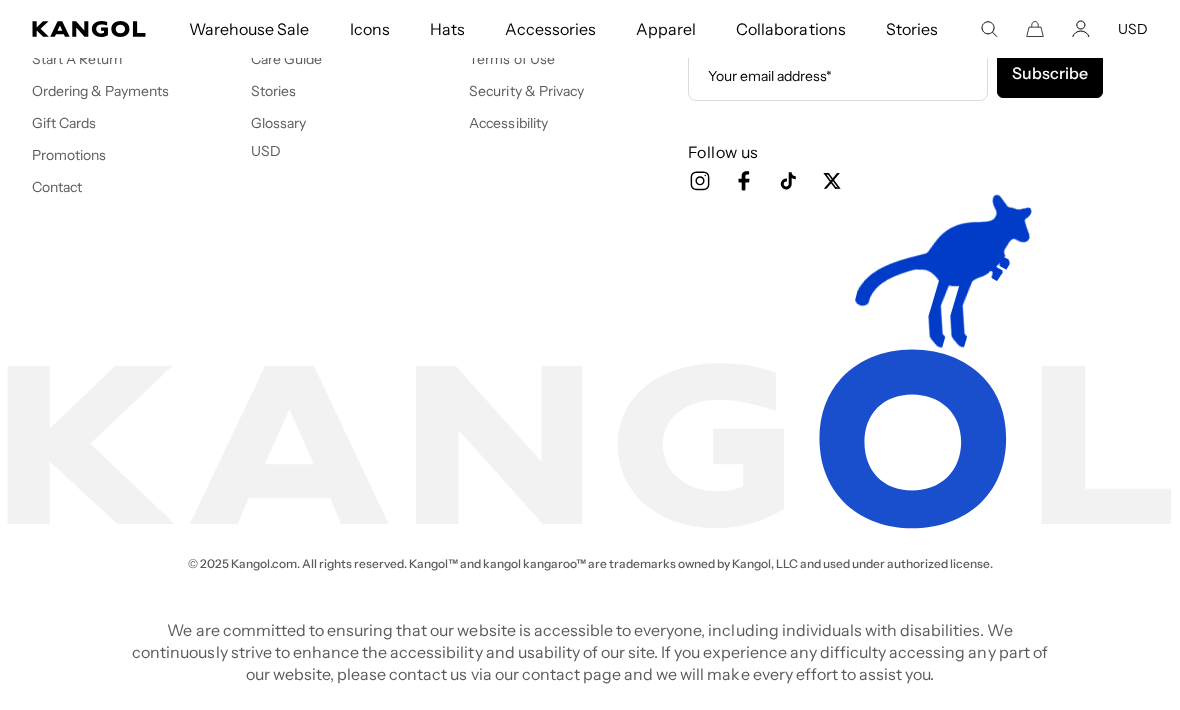 type on "*****" 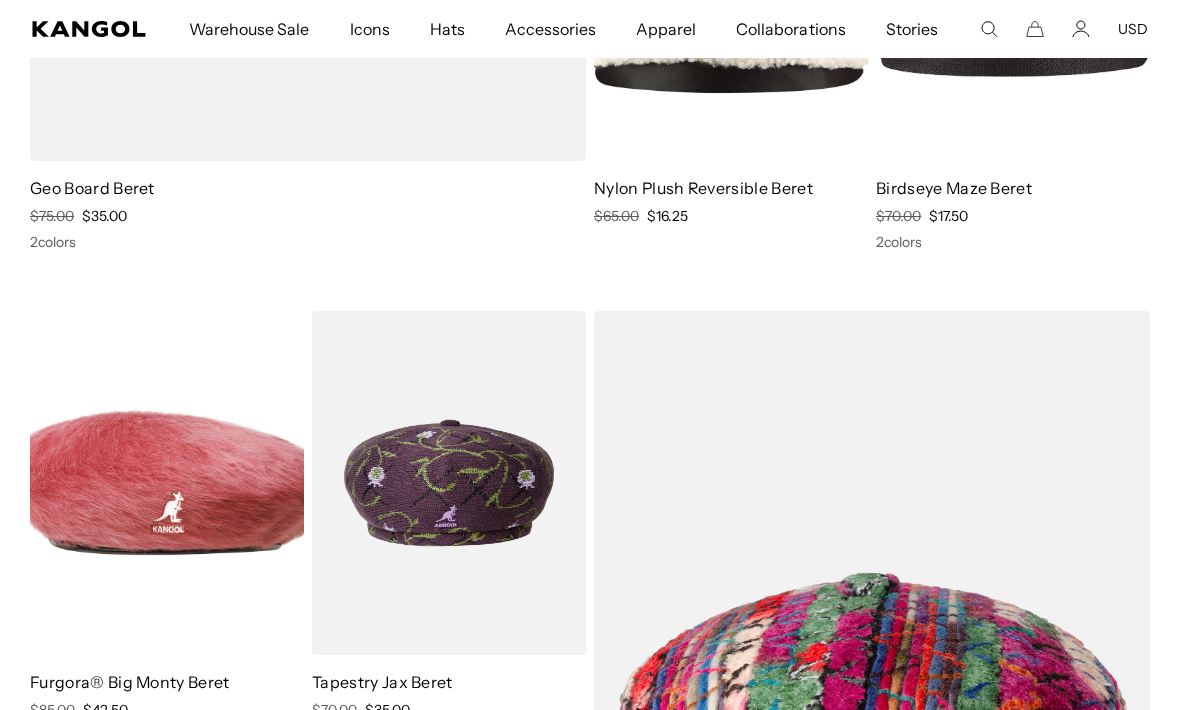 click 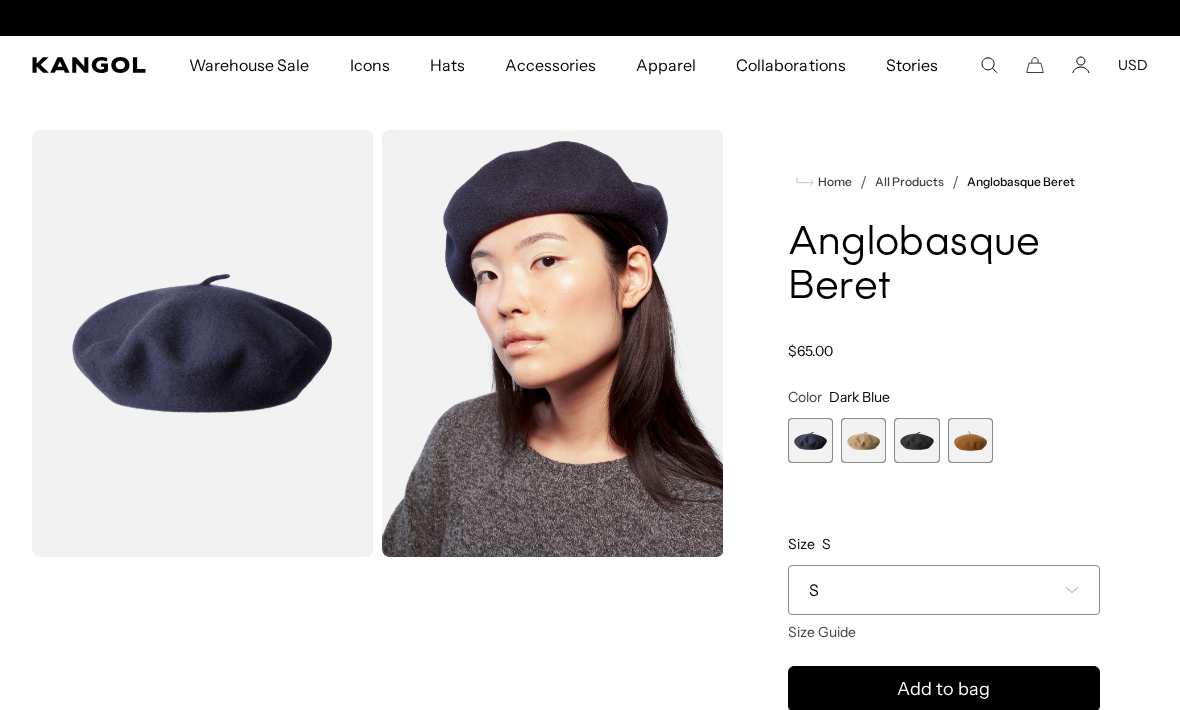 scroll, scrollTop: 0, scrollLeft: 0, axis: both 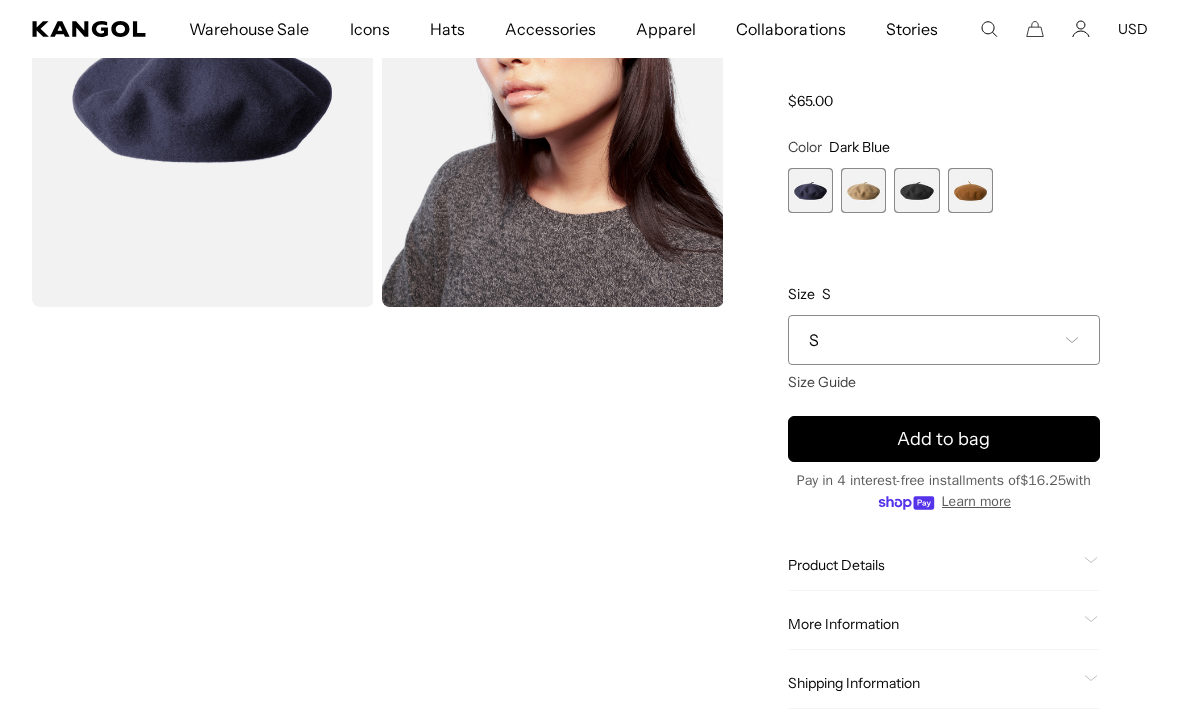 click at bounding box center (916, 190) 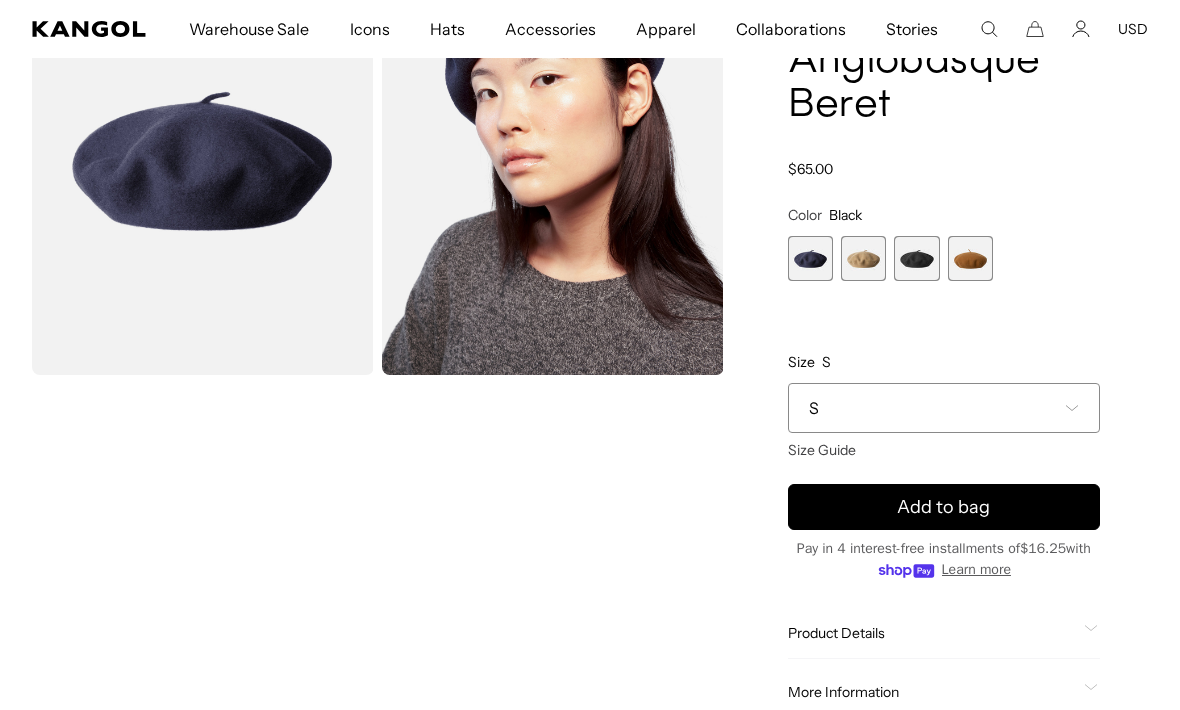 scroll, scrollTop: 117, scrollLeft: 0, axis: vertical 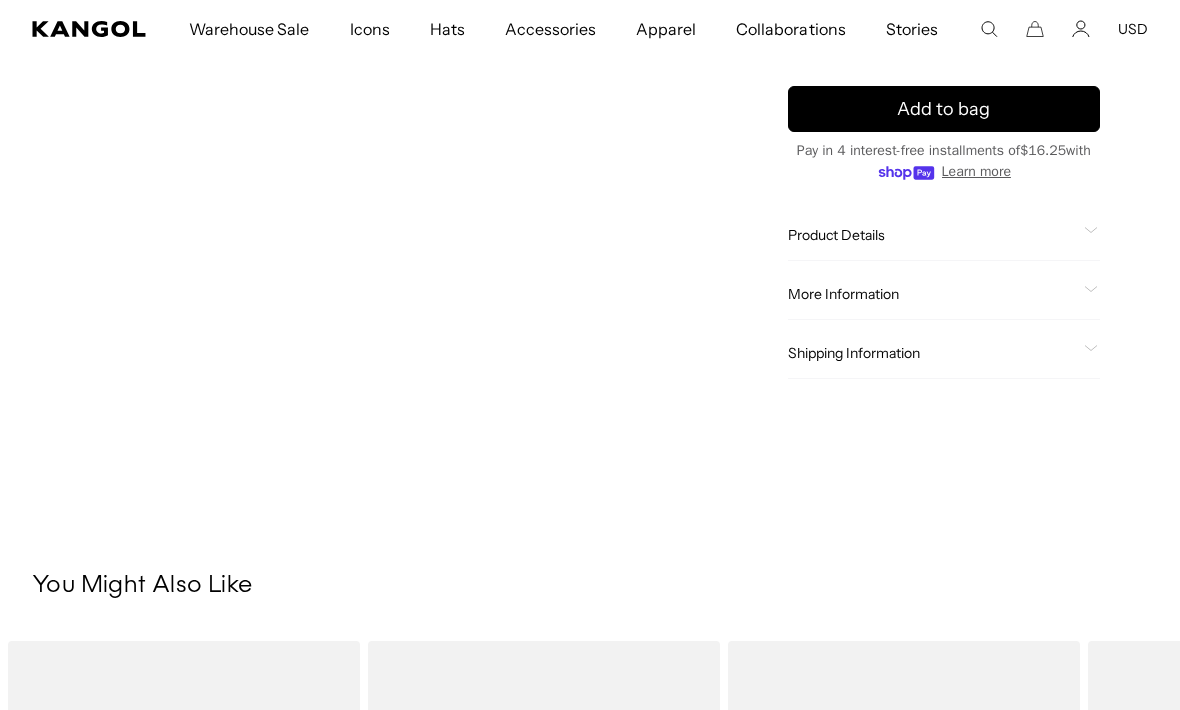 click 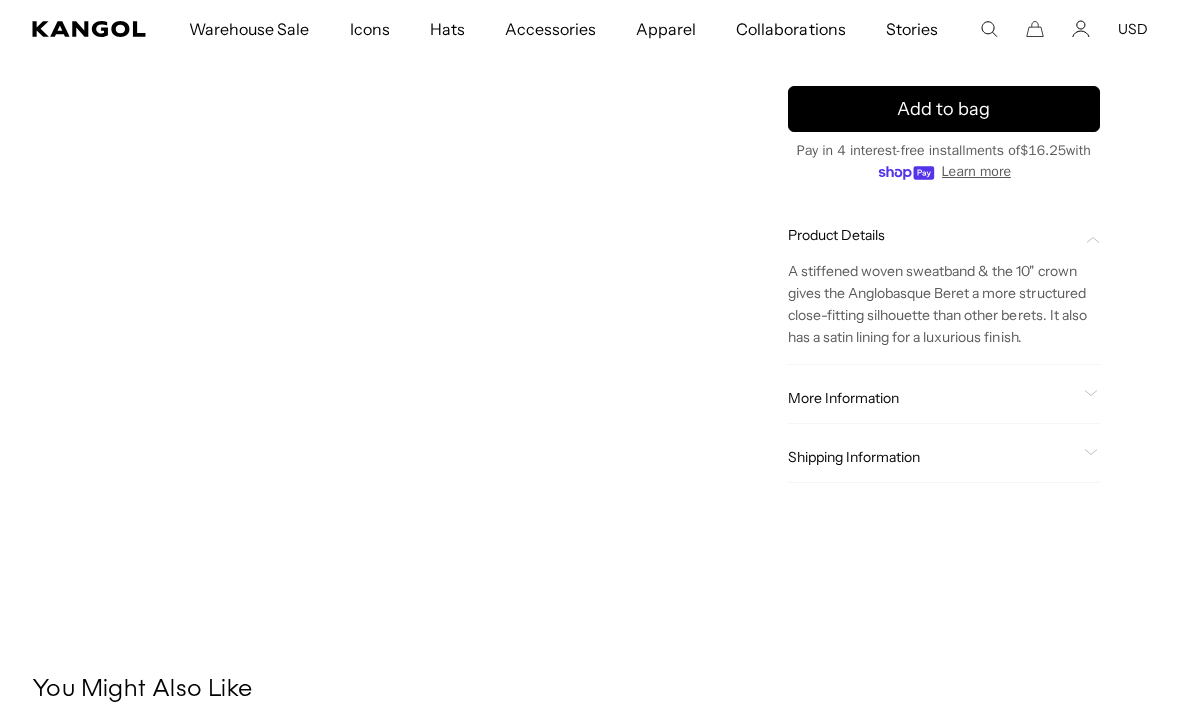 scroll, scrollTop: 0, scrollLeft: 412, axis: horizontal 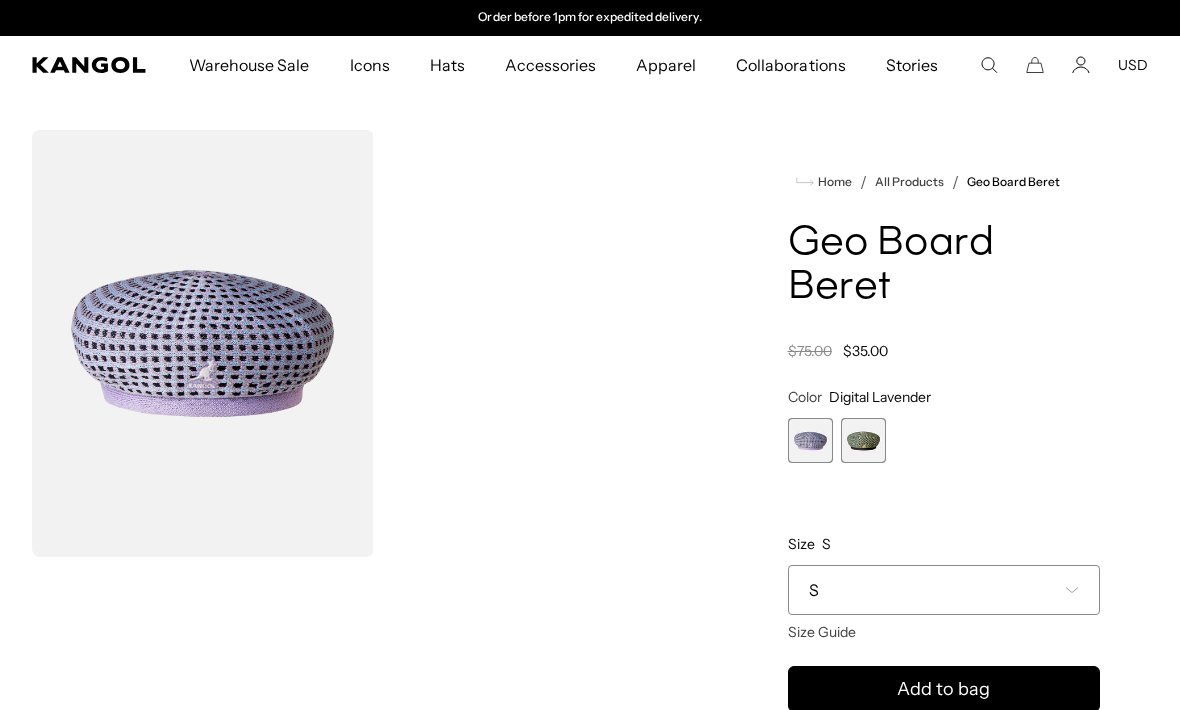click at bounding box center (863, 440) 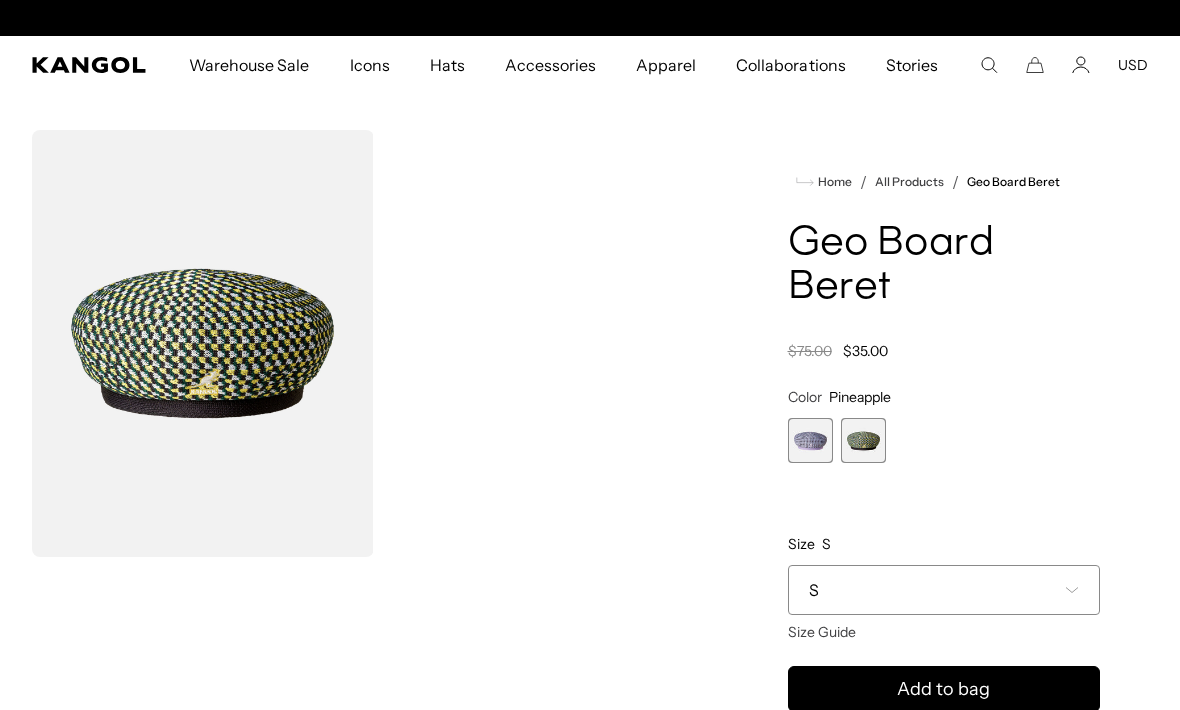scroll, scrollTop: 0, scrollLeft: 412, axis: horizontal 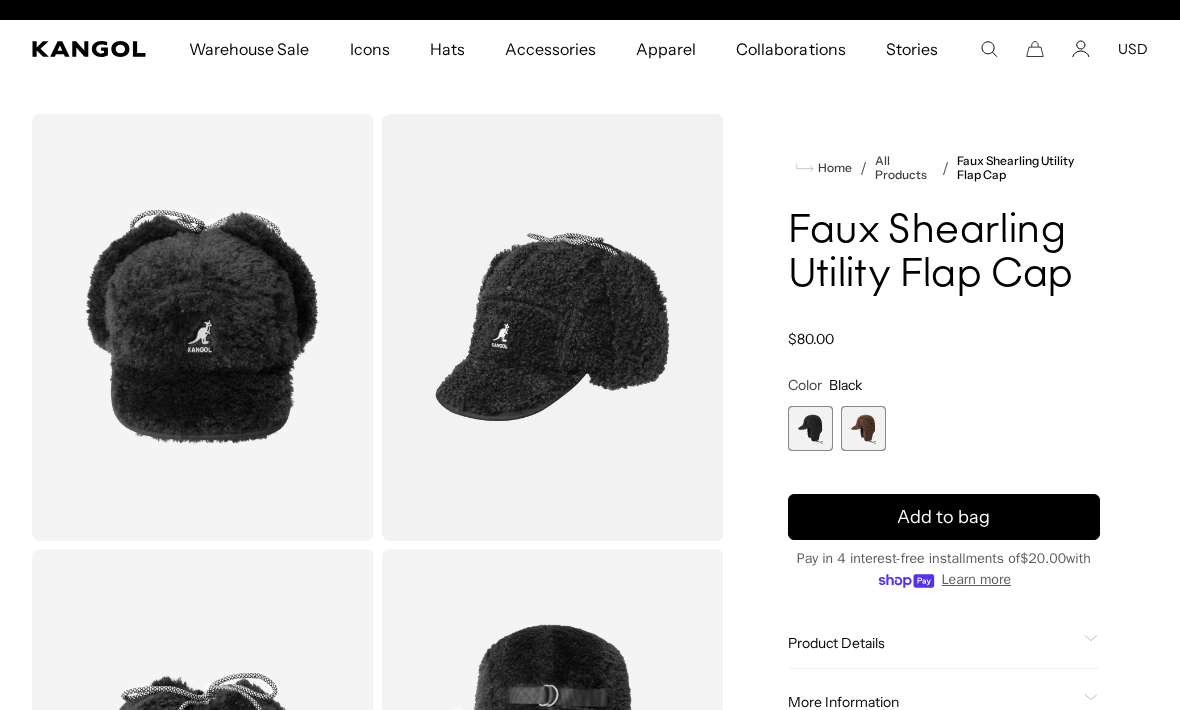click at bounding box center (863, 428) 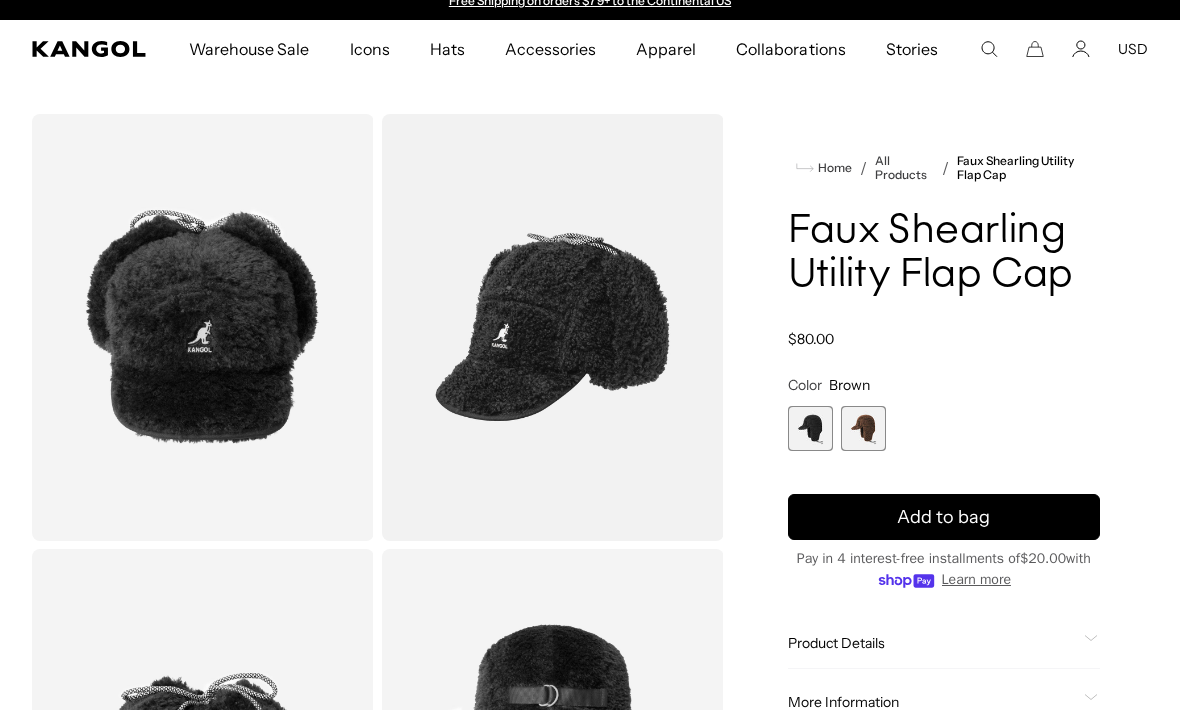 scroll, scrollTop: 0, scrollLeft: 412, axis: horizontal 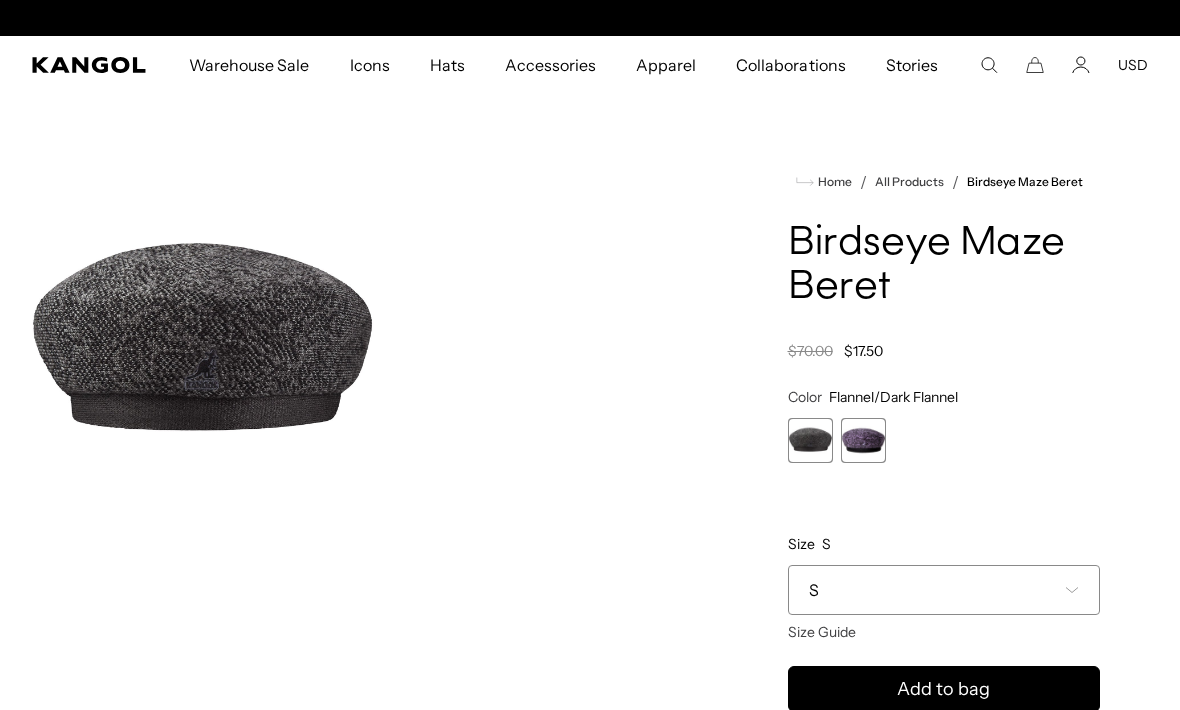 click at bounding box center (863, 440) 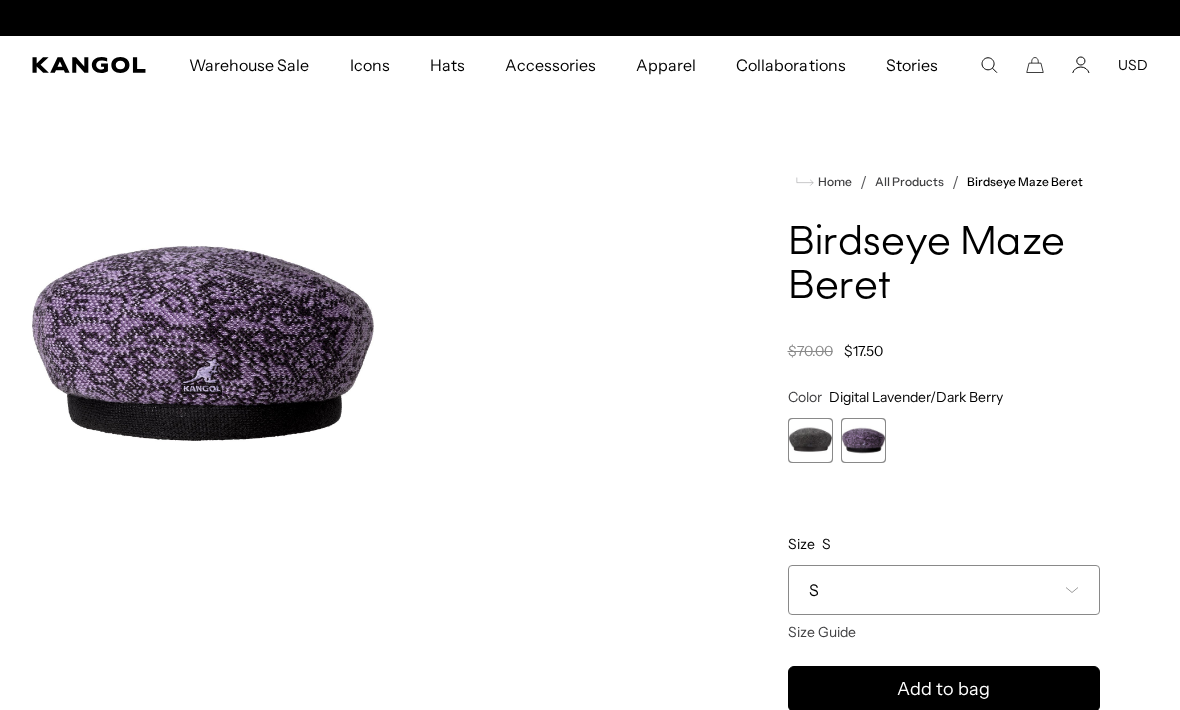 scroll, scrollTop: 0, scrollLeft: 412, axis: horizontal 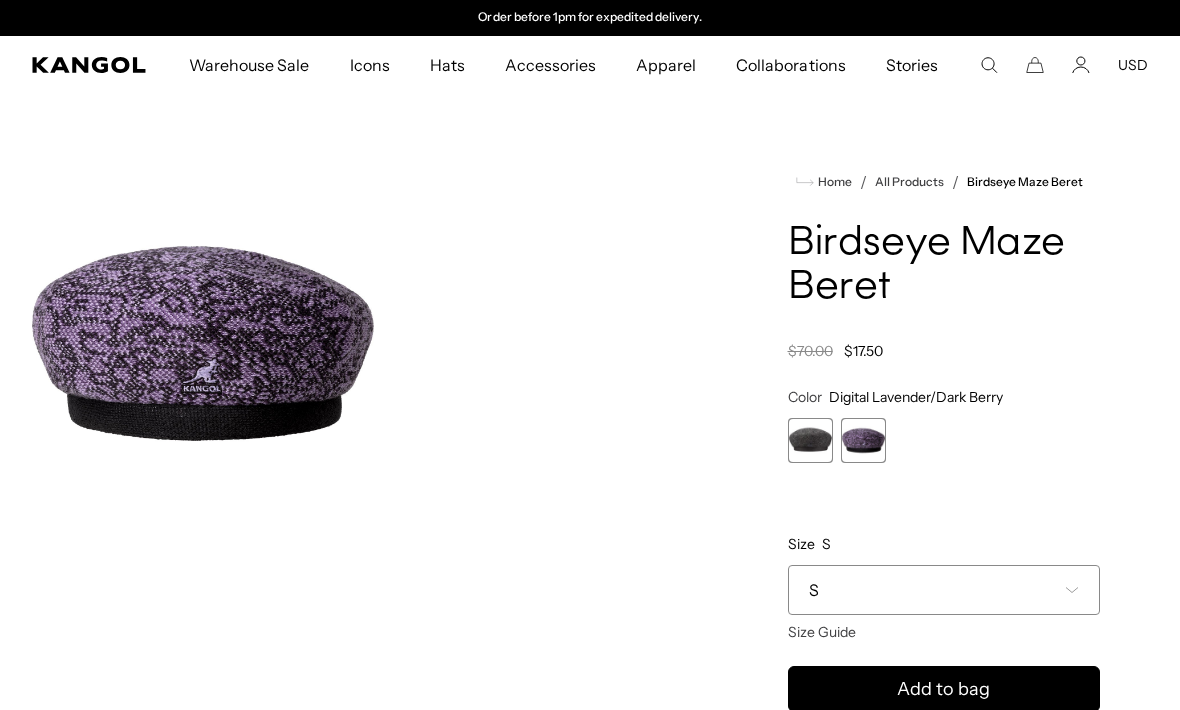 click at bounding box center (810, 440) 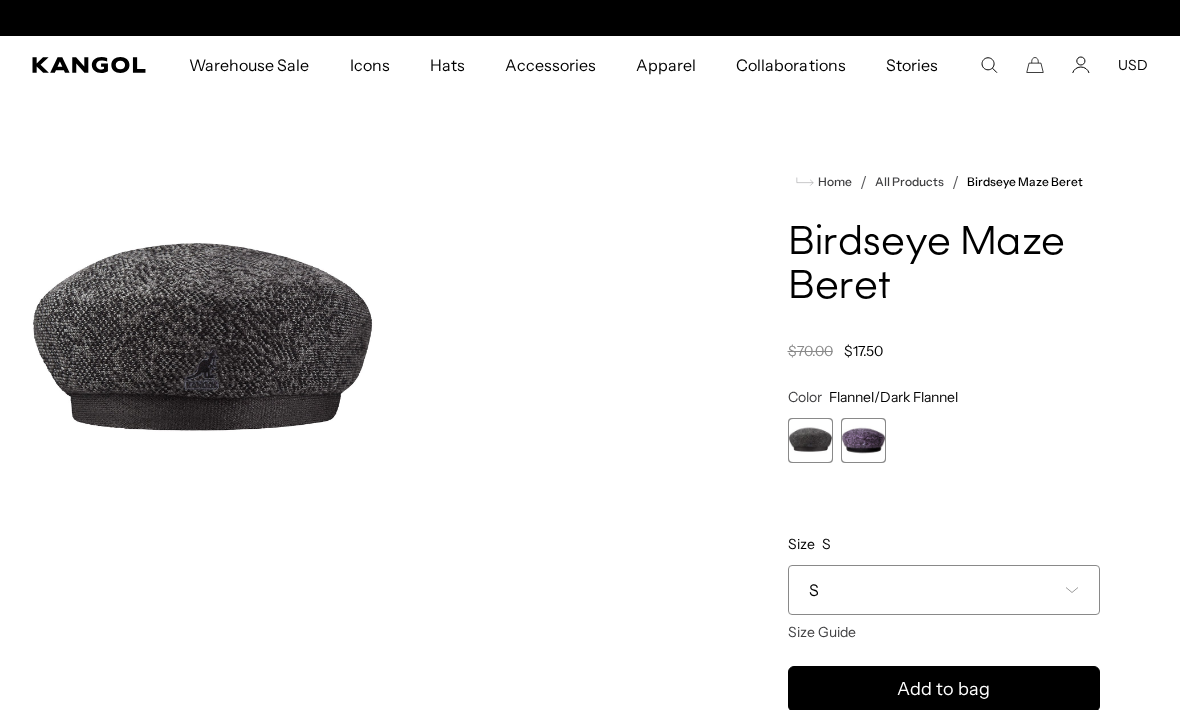 scroll, scrollTop: 0, scrollLeft: 0, axis: both 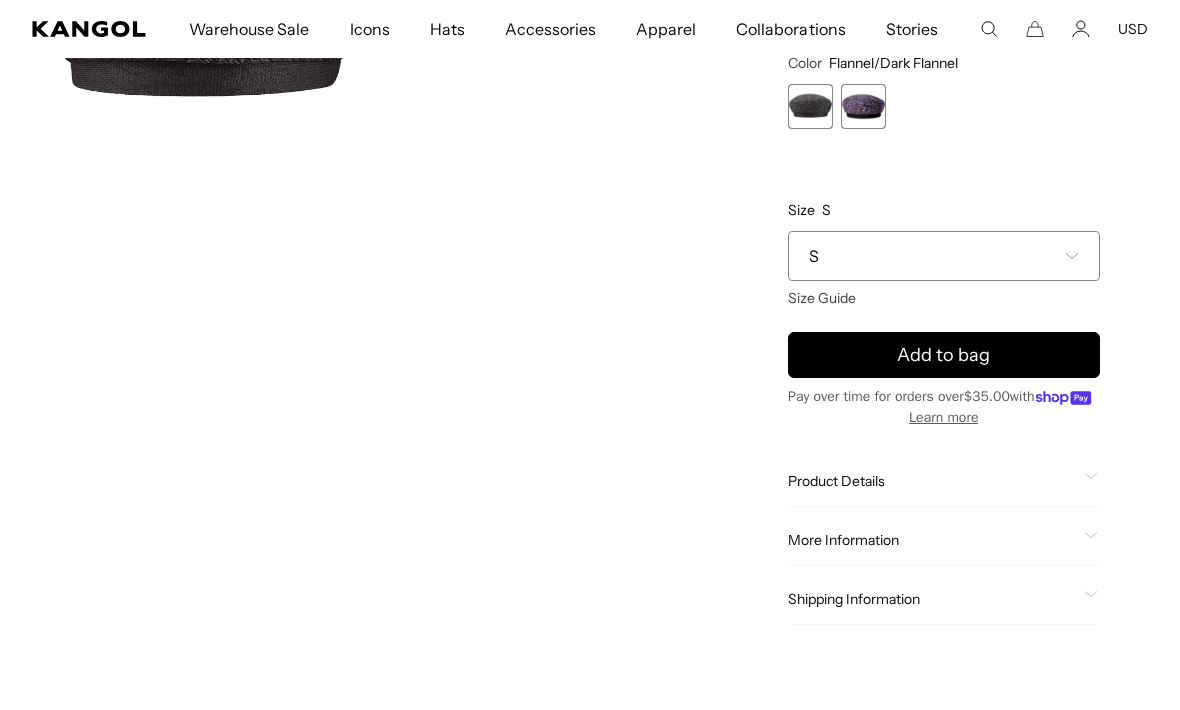 click on "S" at bounding box center [944, 256] 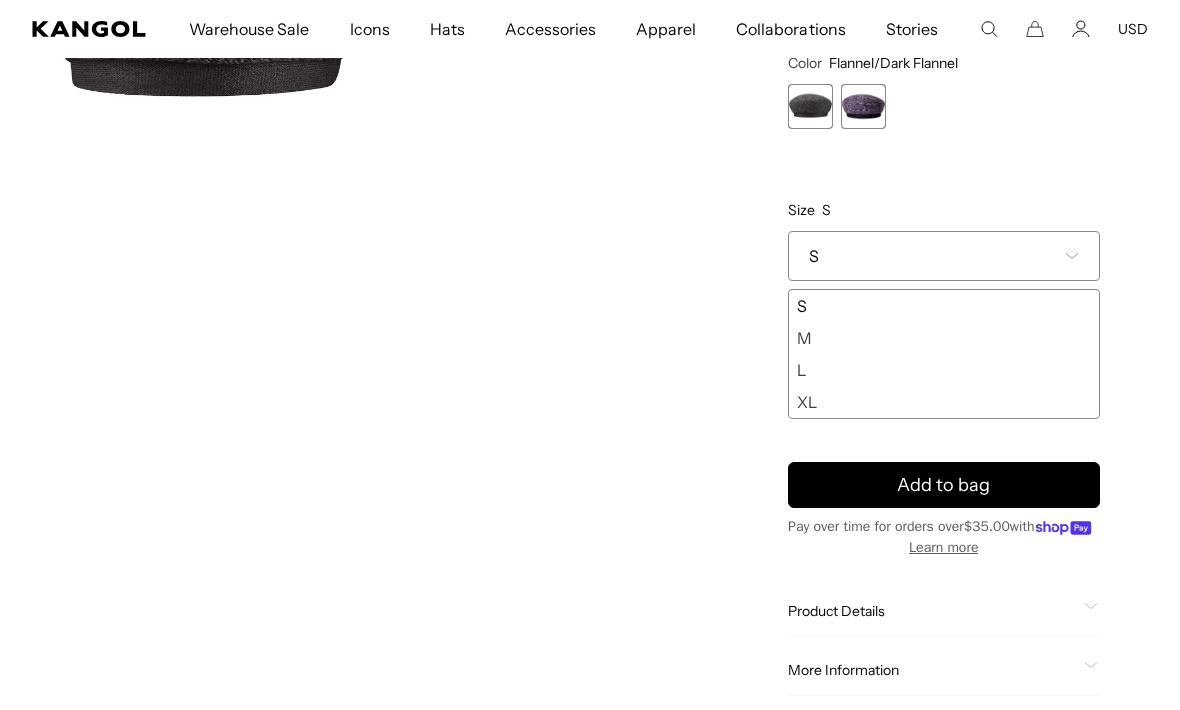 scroll, scrollTop: 0, scrollLeft: 0, axis: both 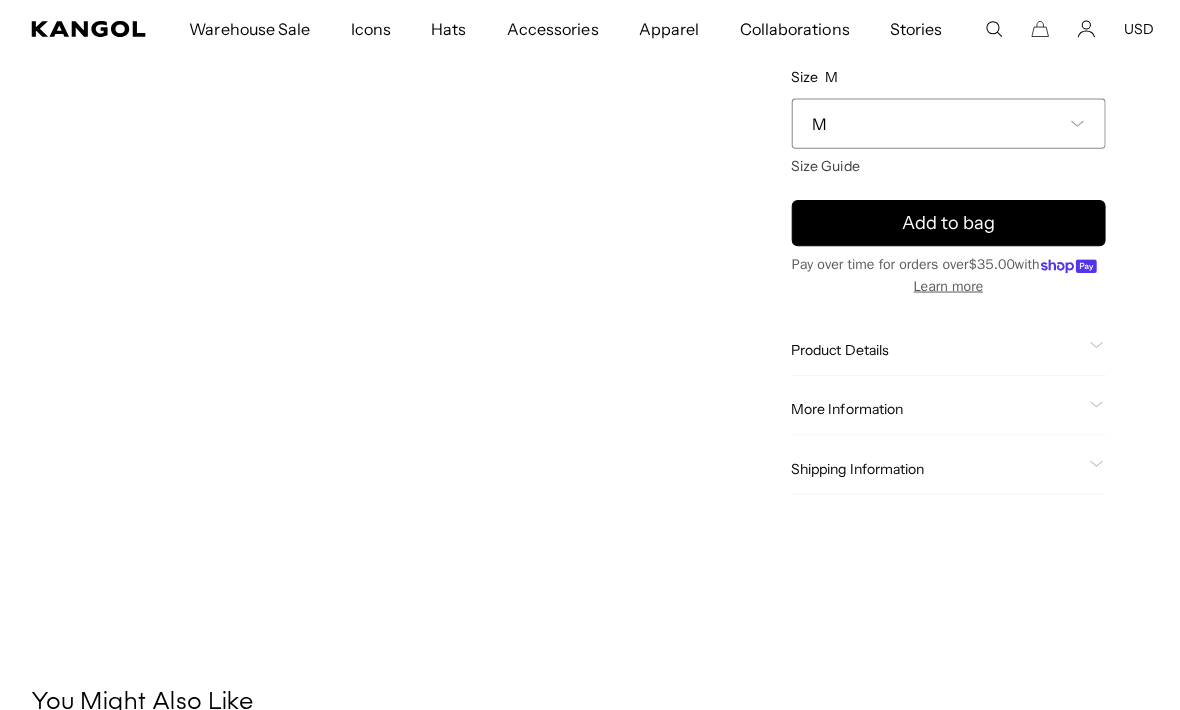 click on "Product Details" 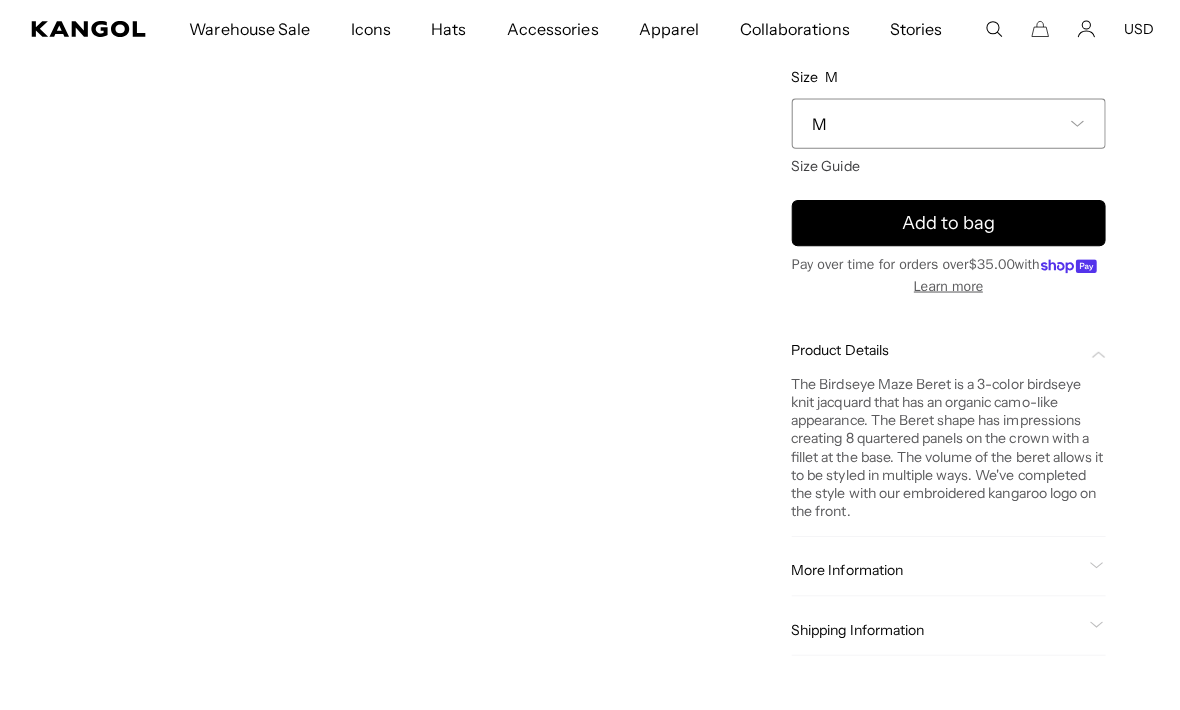 scroll, scrollTop: 0, scrollLeft: 412, axis: horizontal 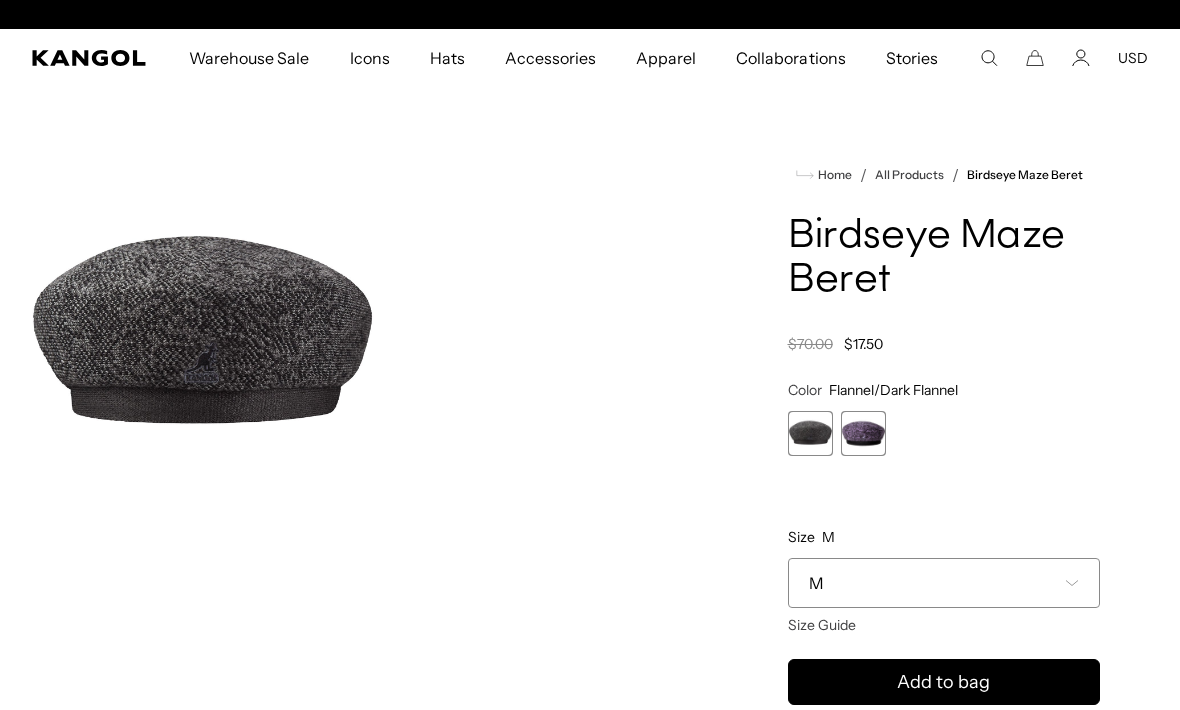 click 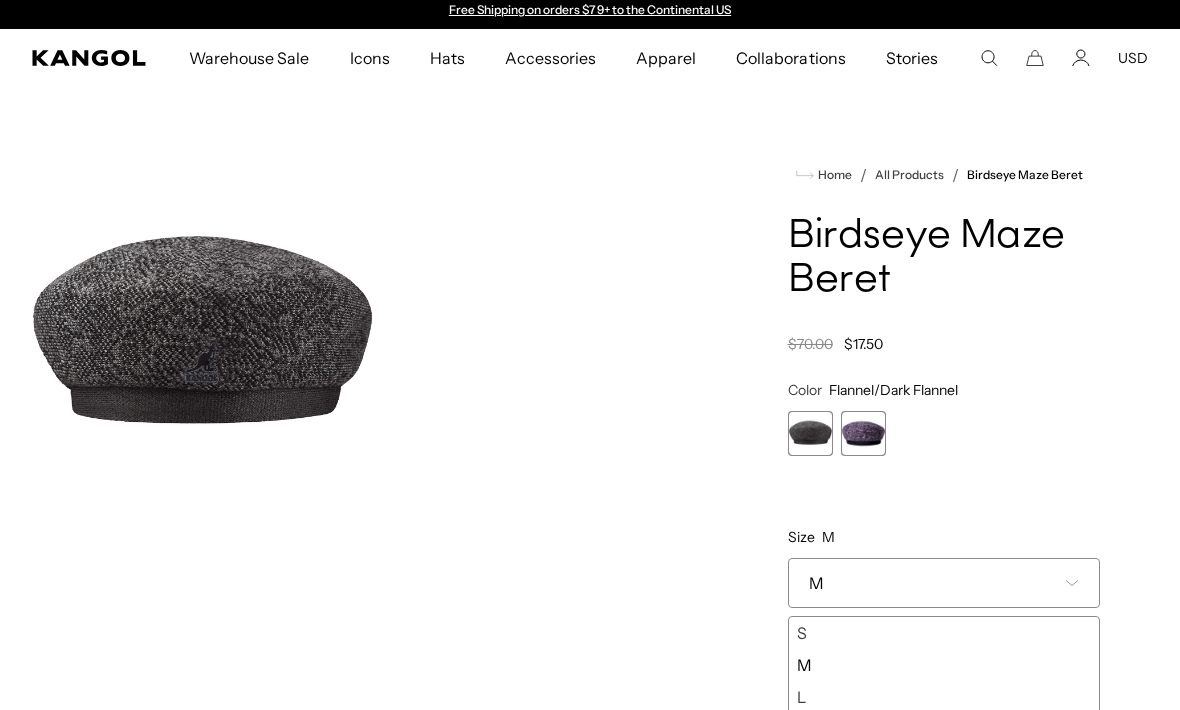 click on "L" at bounding box center [944, 697] 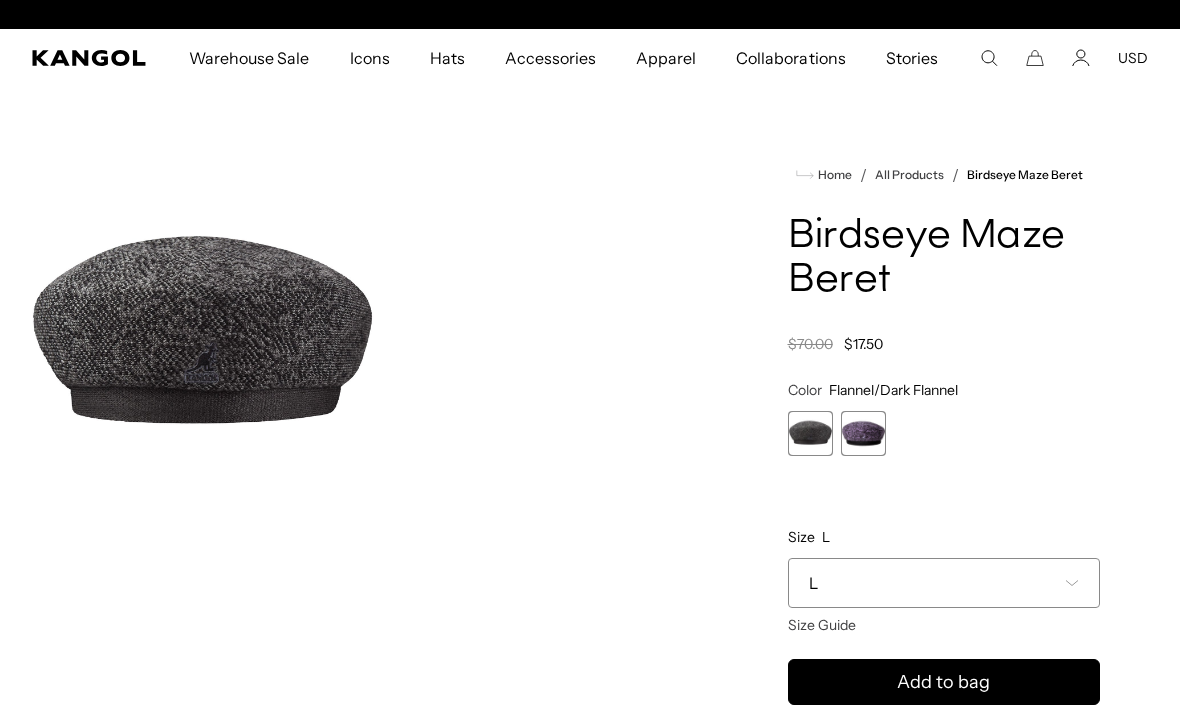 scroll, scrollTop: 0, scrollLeft: 0, axis: both 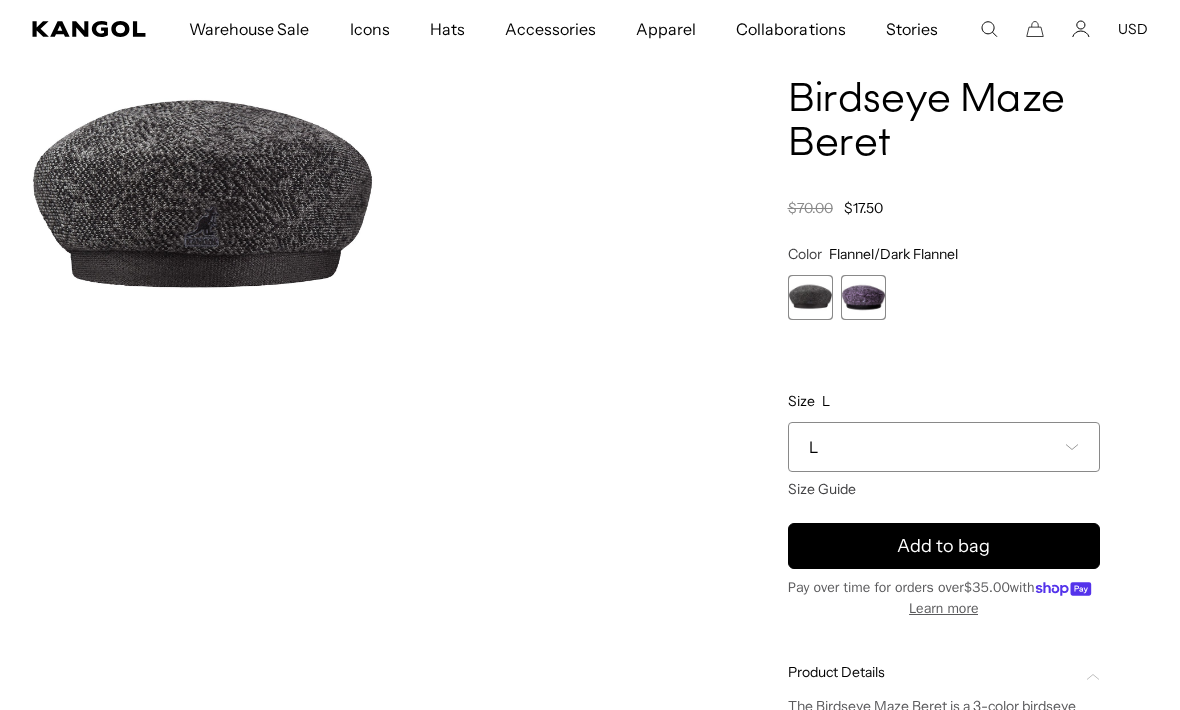 click on "Add to bag" at bounding box center [943, 546] 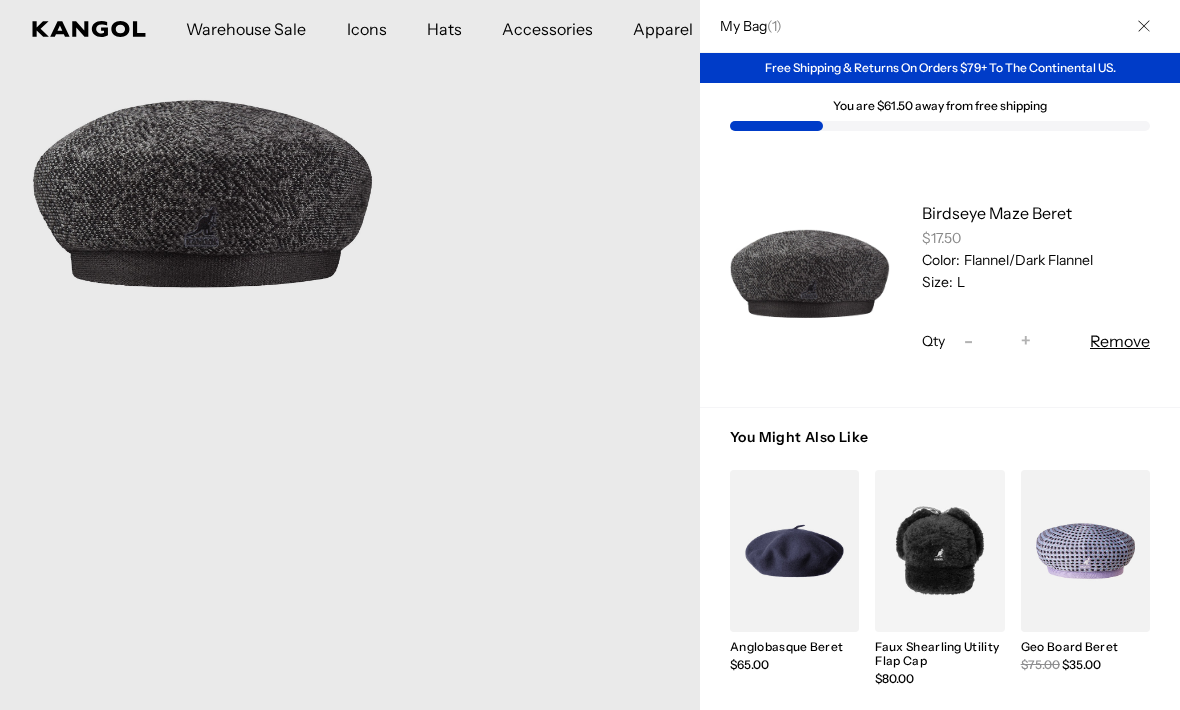 scroll, scrollTop: 0, scrollLeft: 412, axis: horizontal 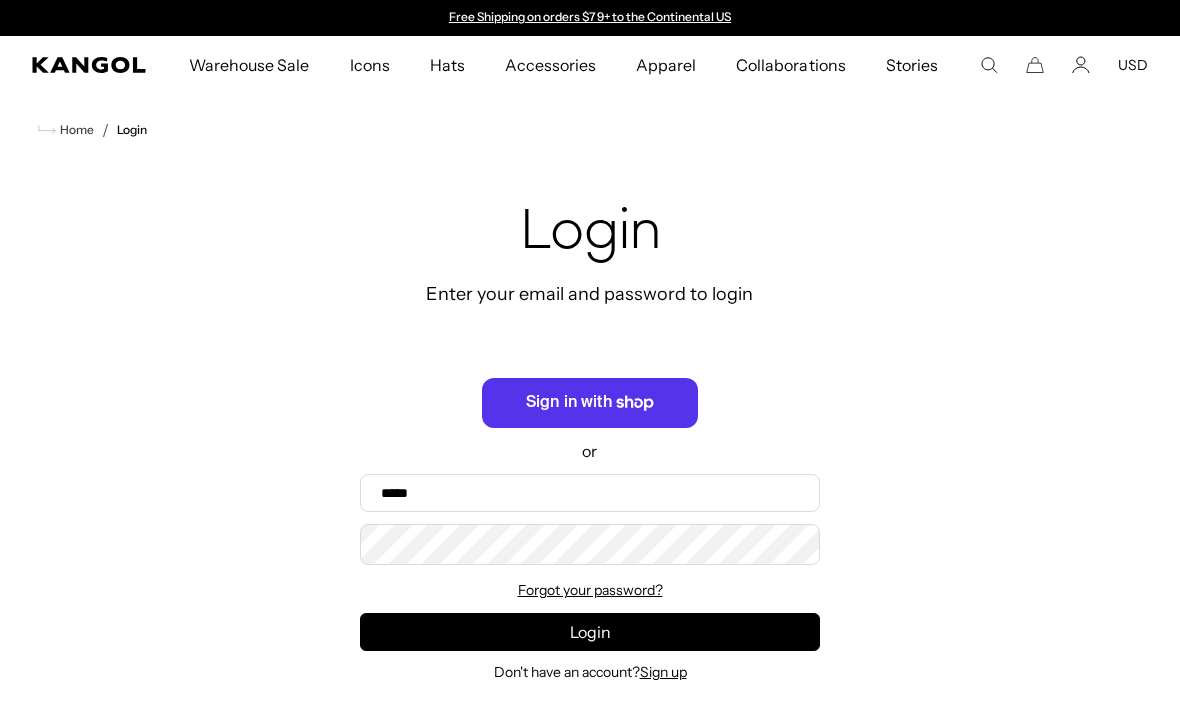 click 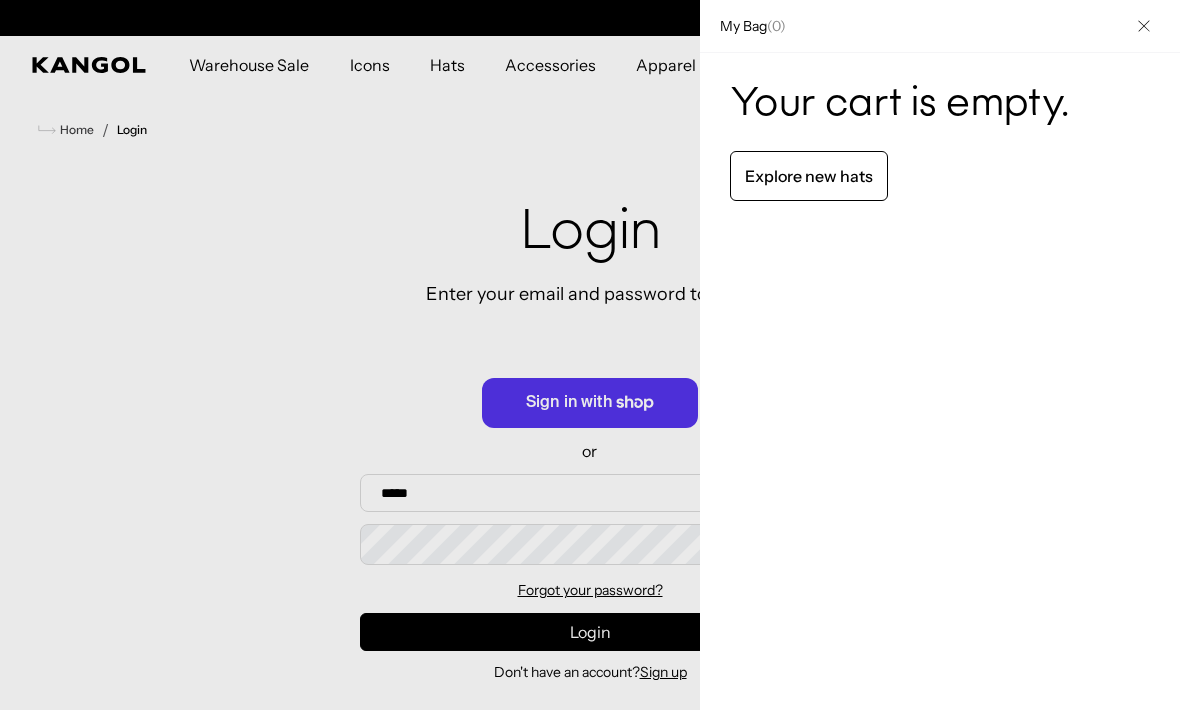 scroll, scrollTop: 0, scrollLeft: 0, axis: both 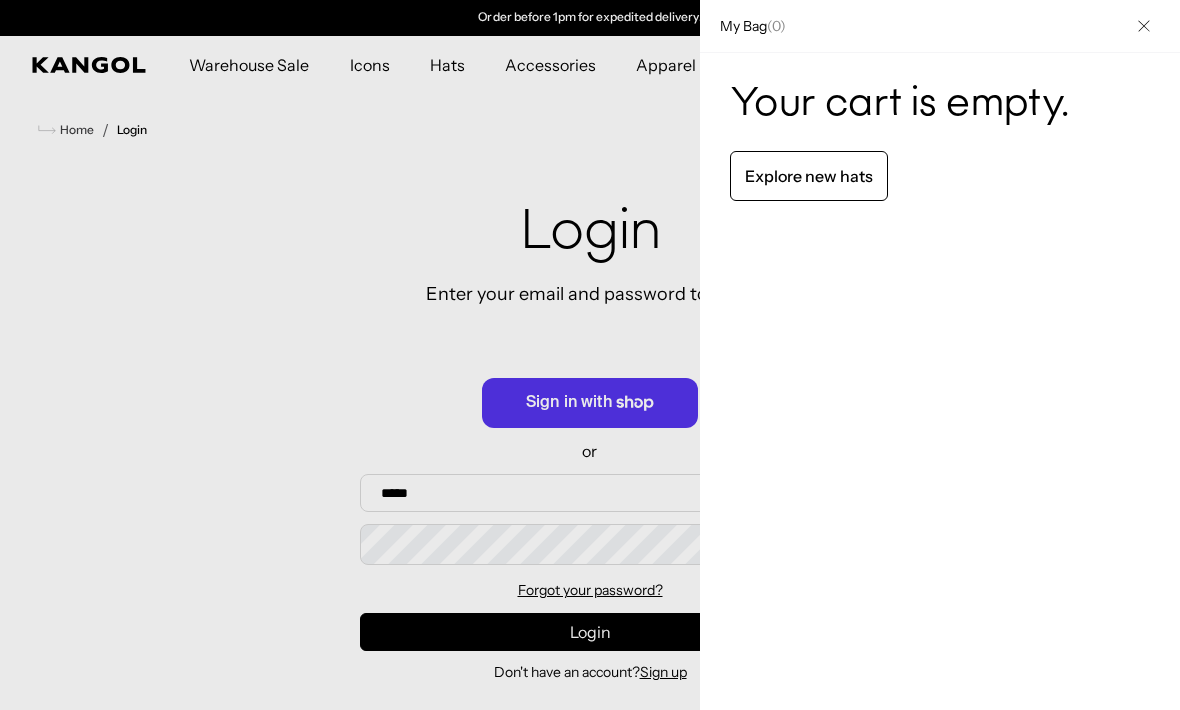 click 